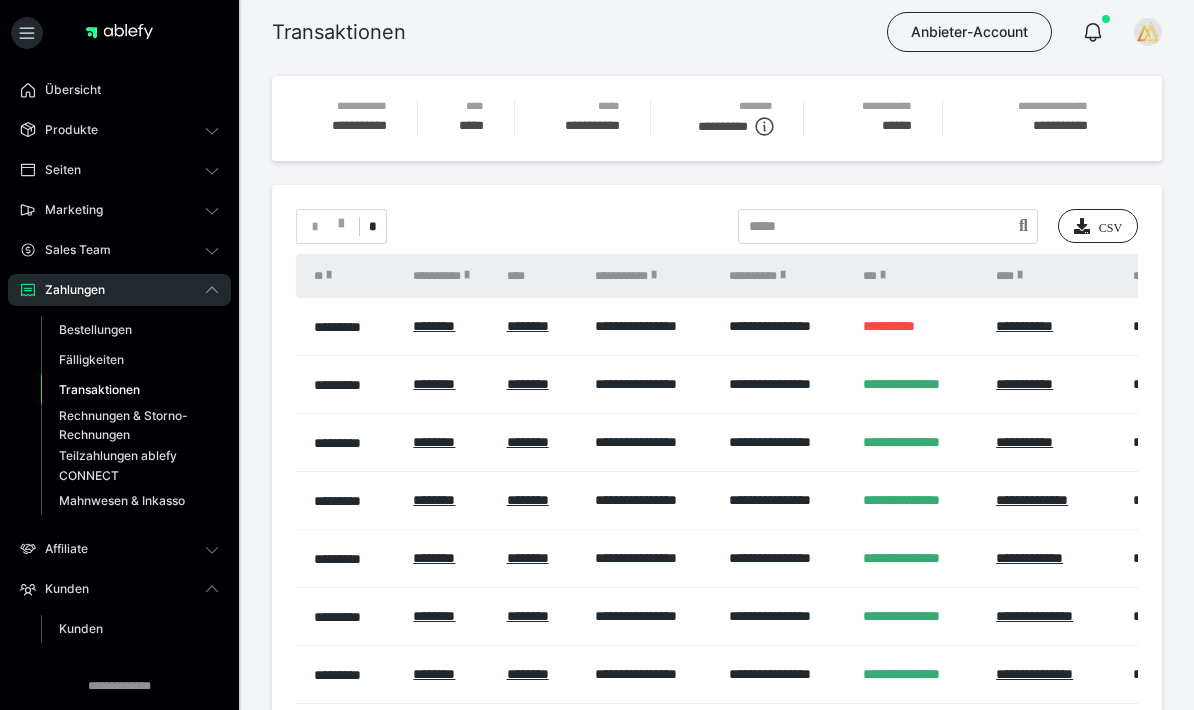 scroll, scrollTop: 0, scrollLeft: 0, axis: both 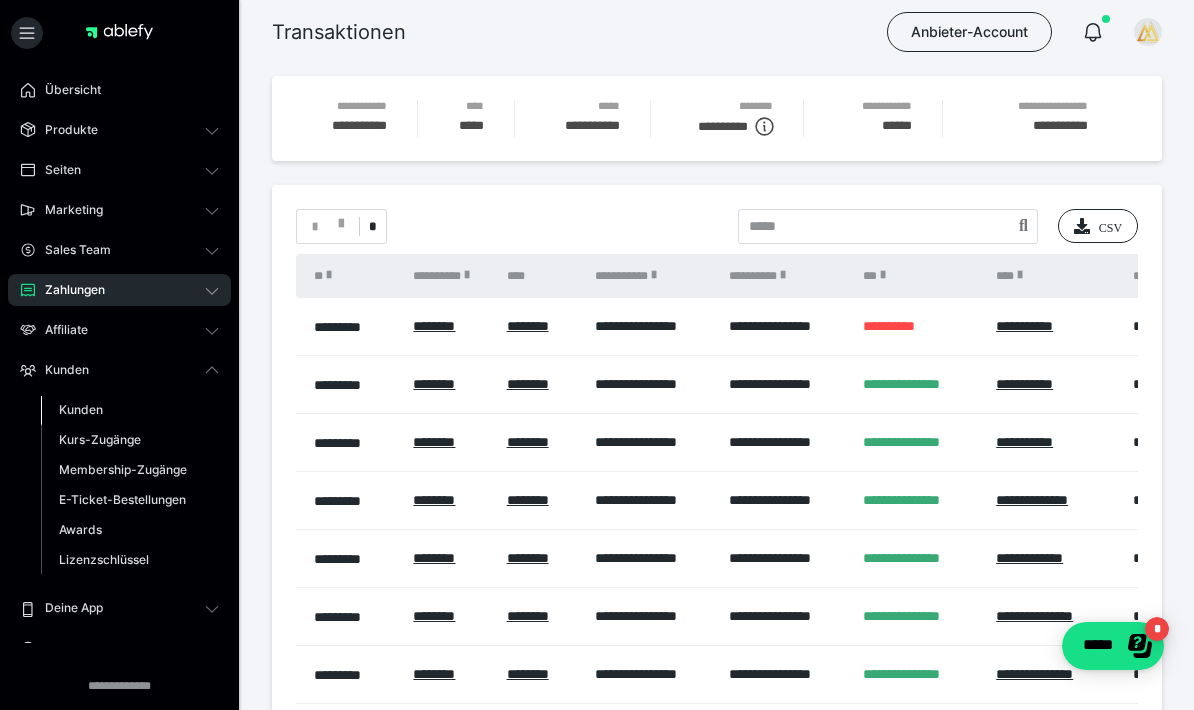 click on "Kunden" at bounding box center [81, 409] 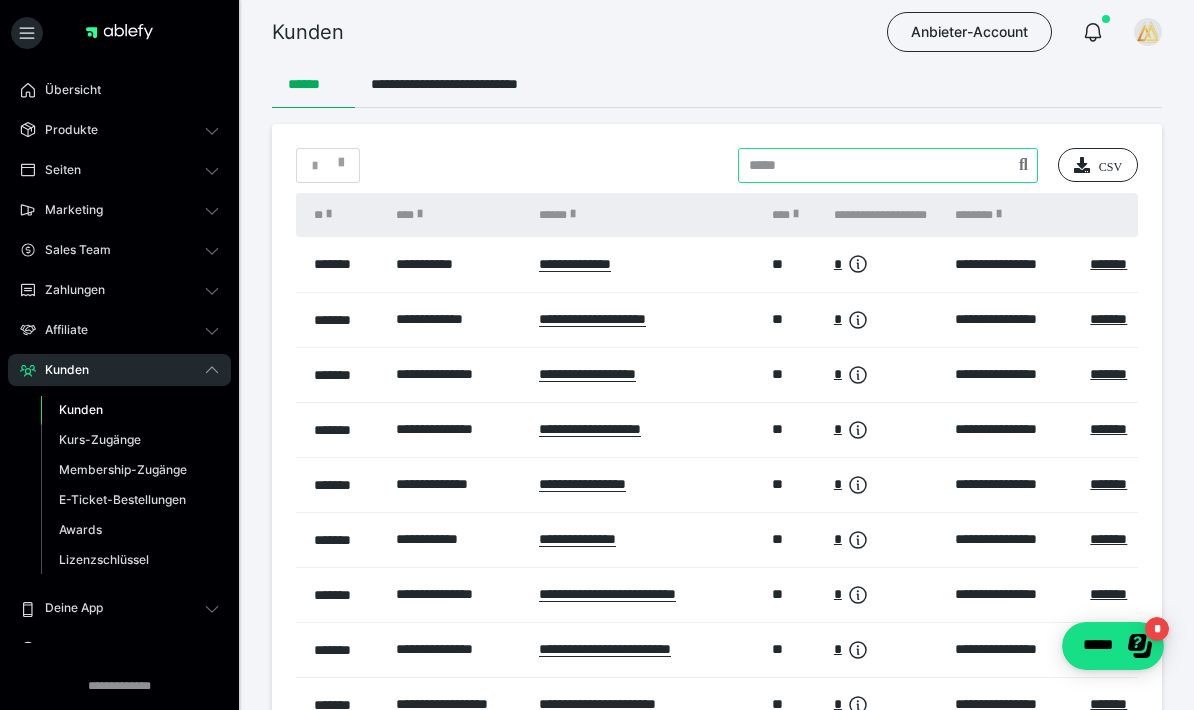 click at bounding box center [888, 165] 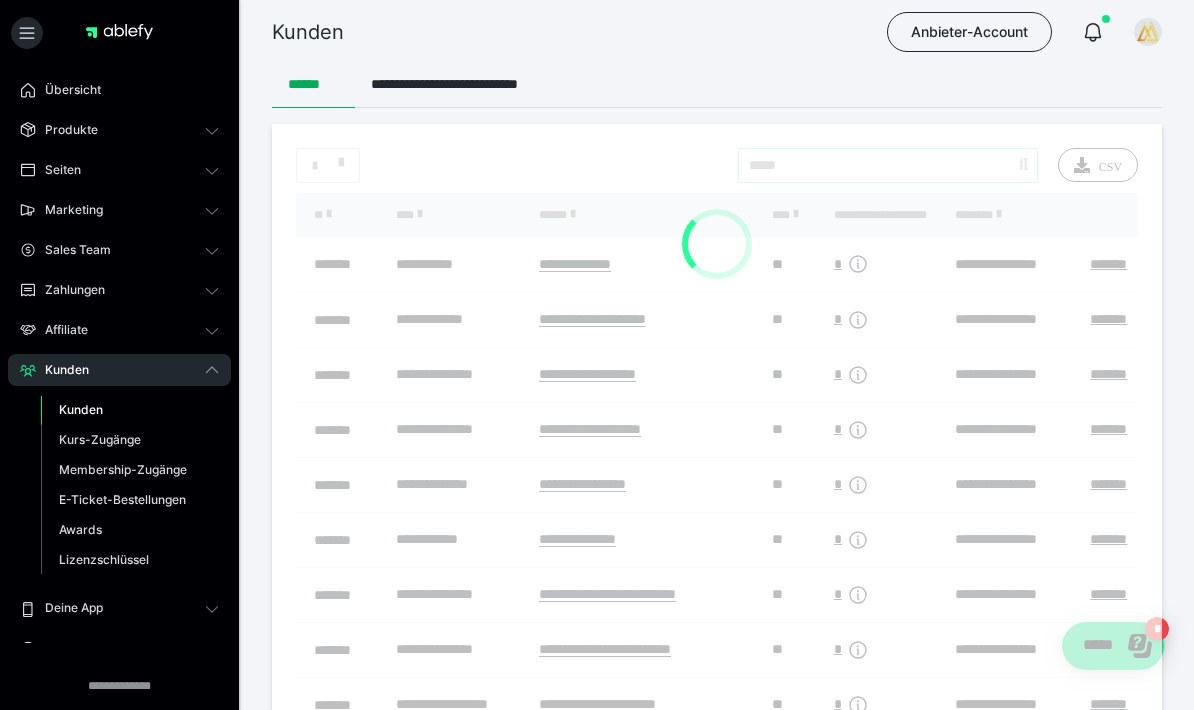type on "*****" 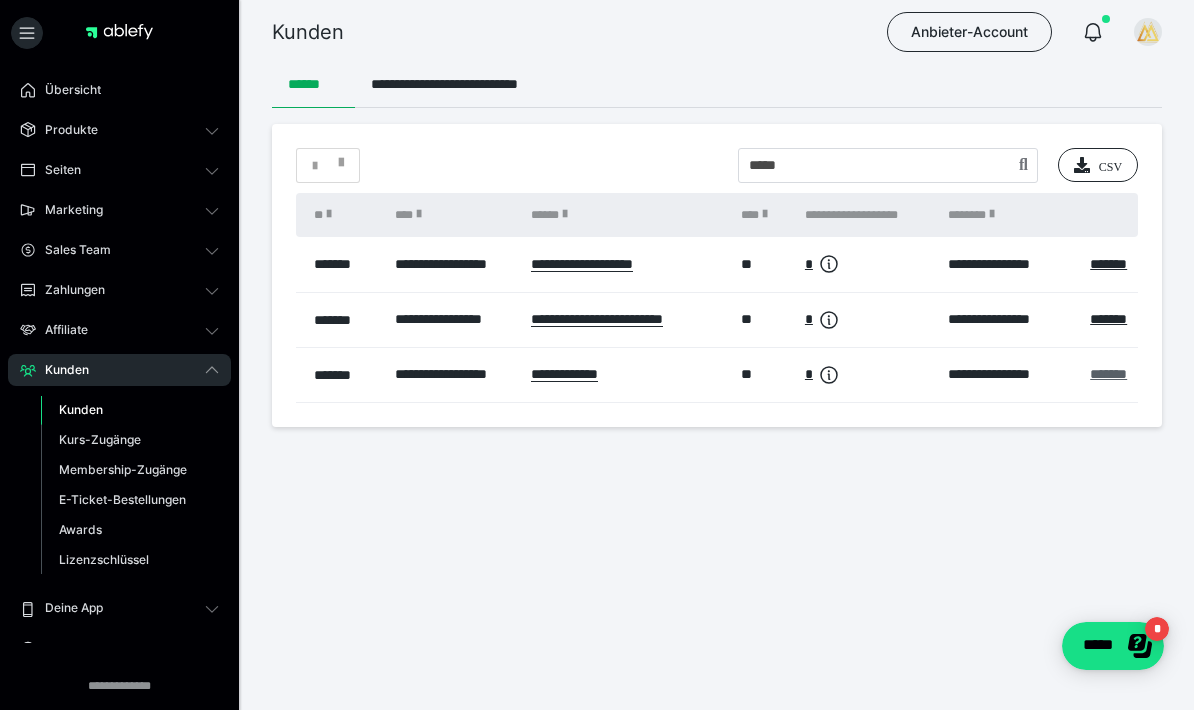 click on "*******" at bounding box center [1108, 374] 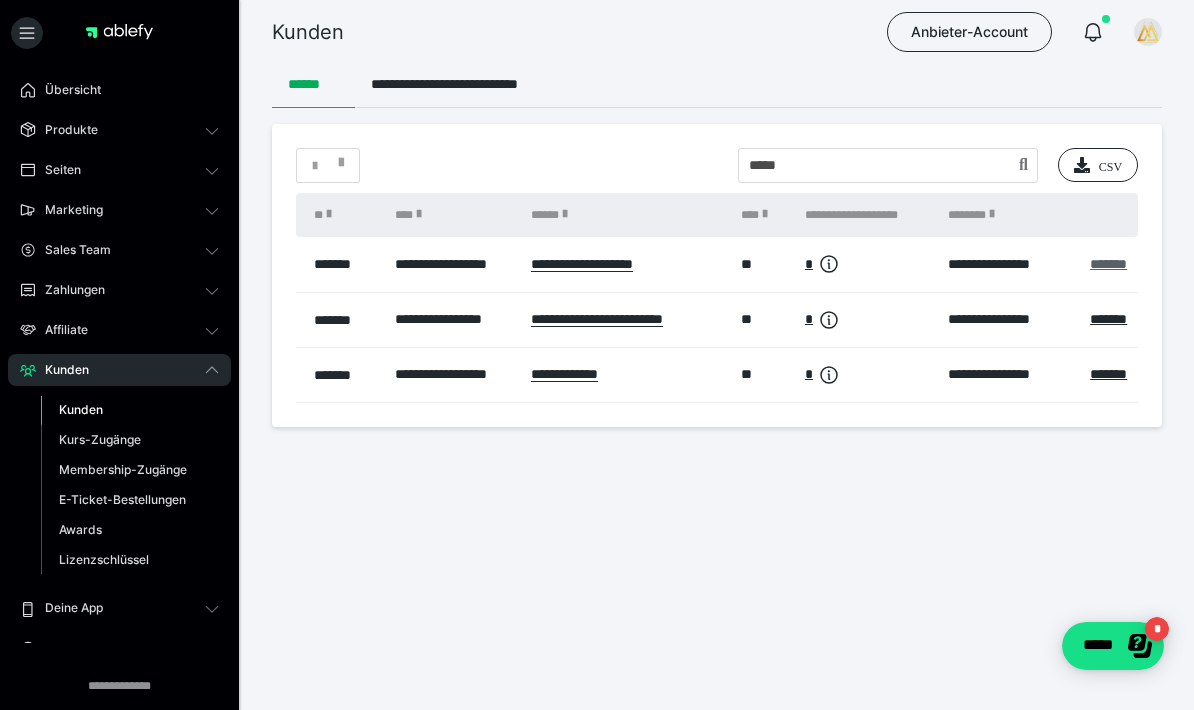 click on "*******" at bounding box center [1108, 264] 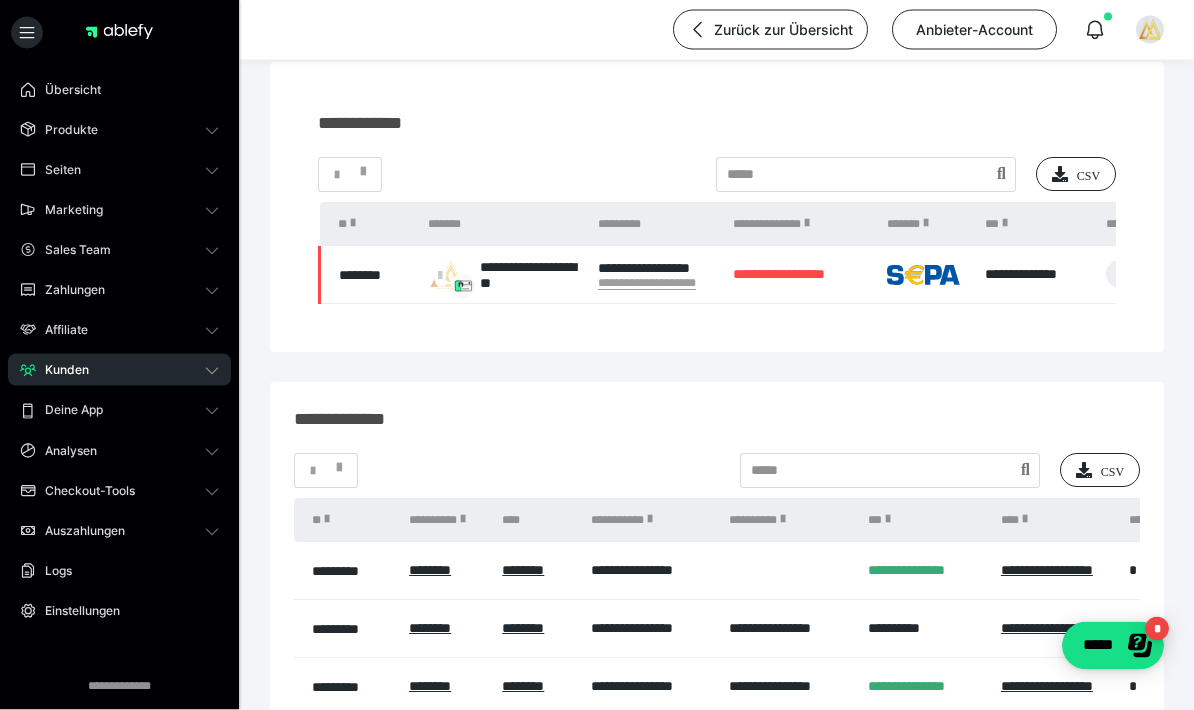 scroll, scrollTop: 197, scrollLeft: 0, axis: vertical 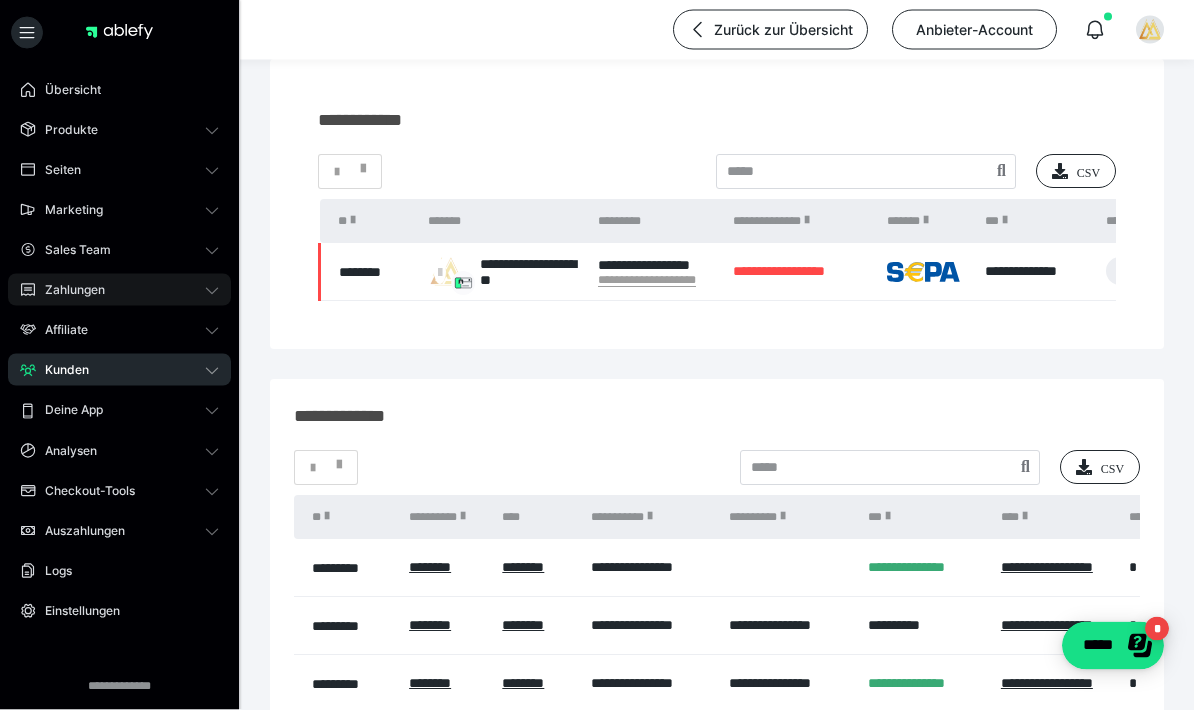 click on "Zahlungen" at bounding box center (68, 290) 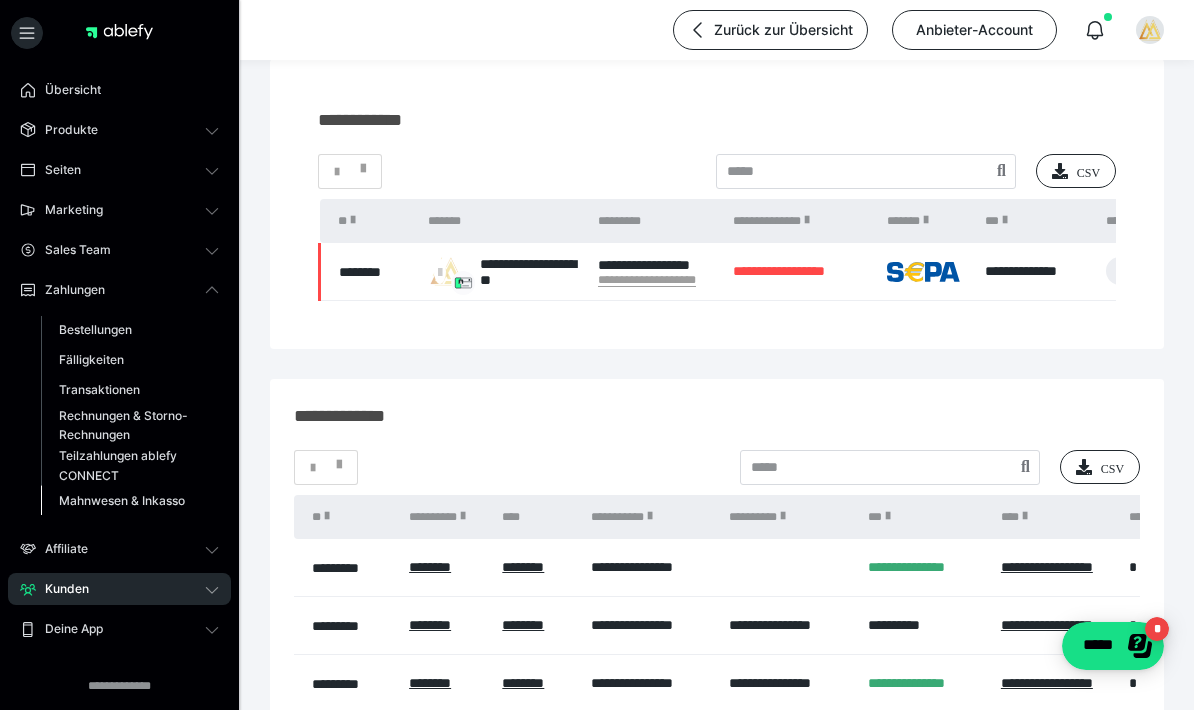click on "Mahnwesen & Inkasso" at bounding box center (122, 500) 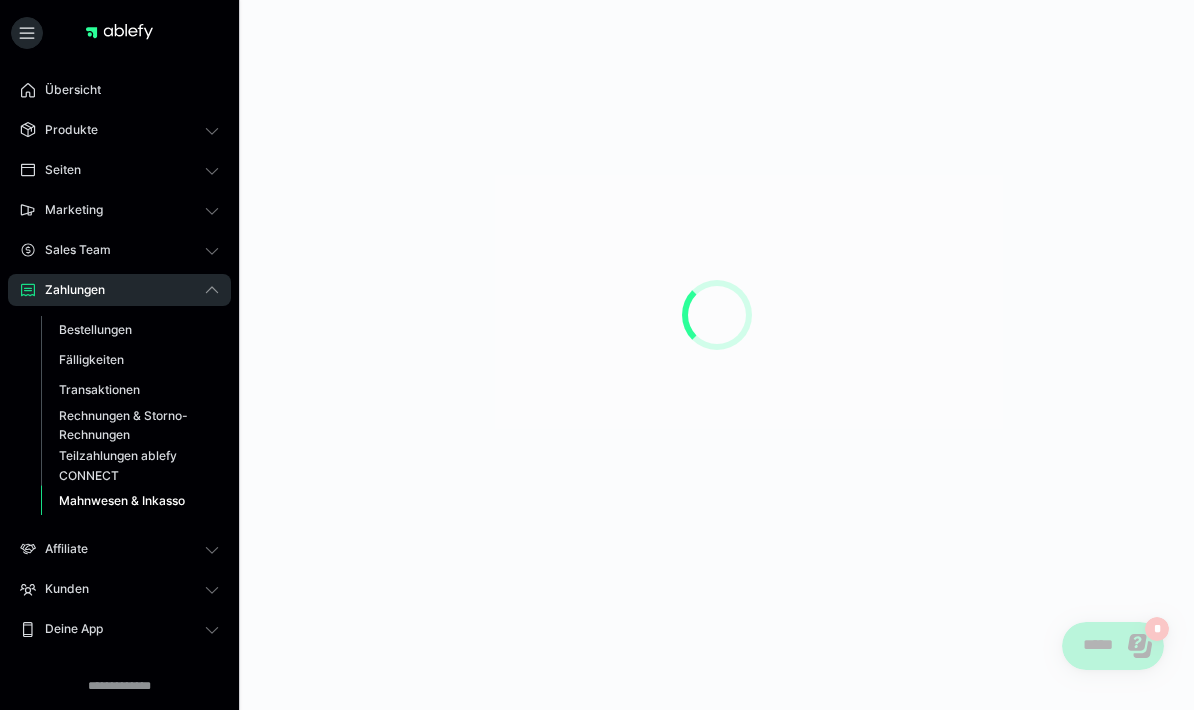 scroll, scrollTop: 0, scrollLeft: 0, axis: both 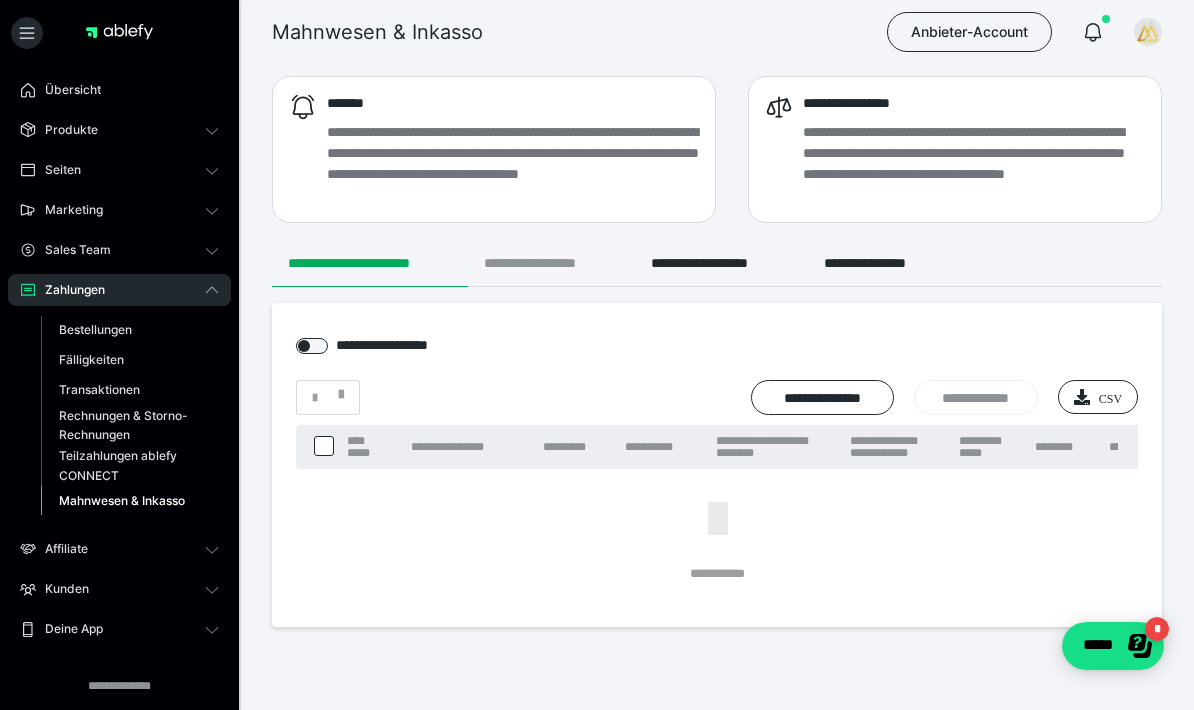 click on "**********" at bounding box center (551, 263) 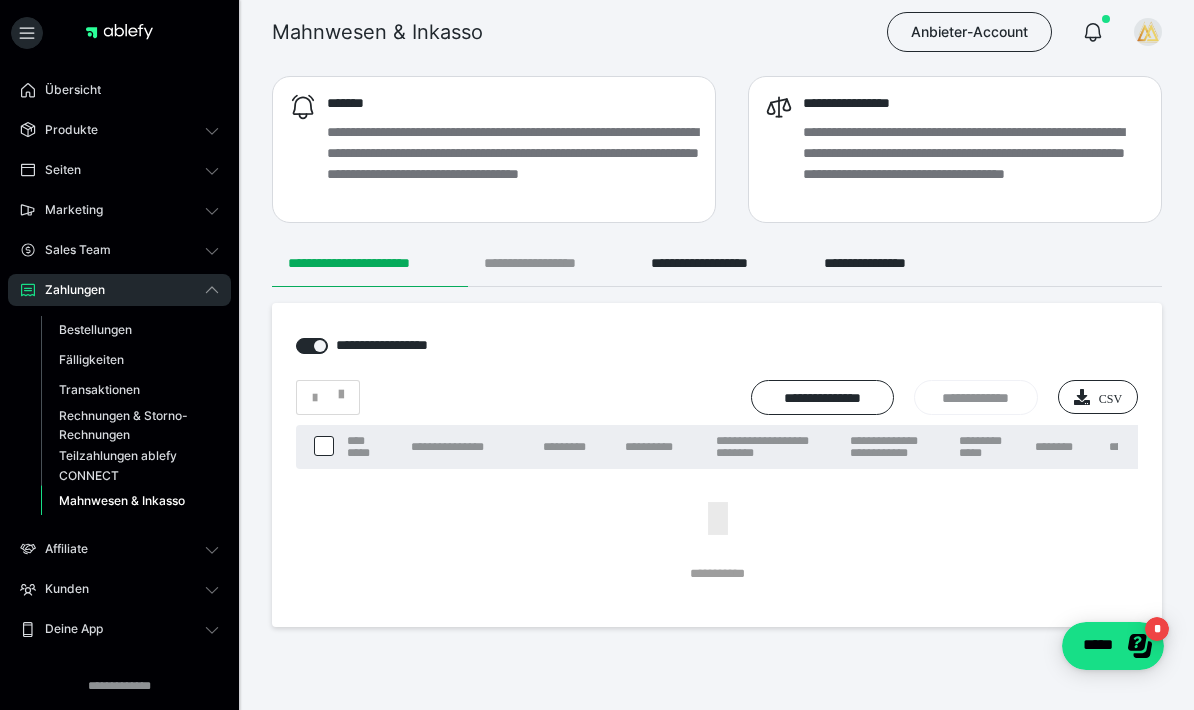 checkbox on "****" 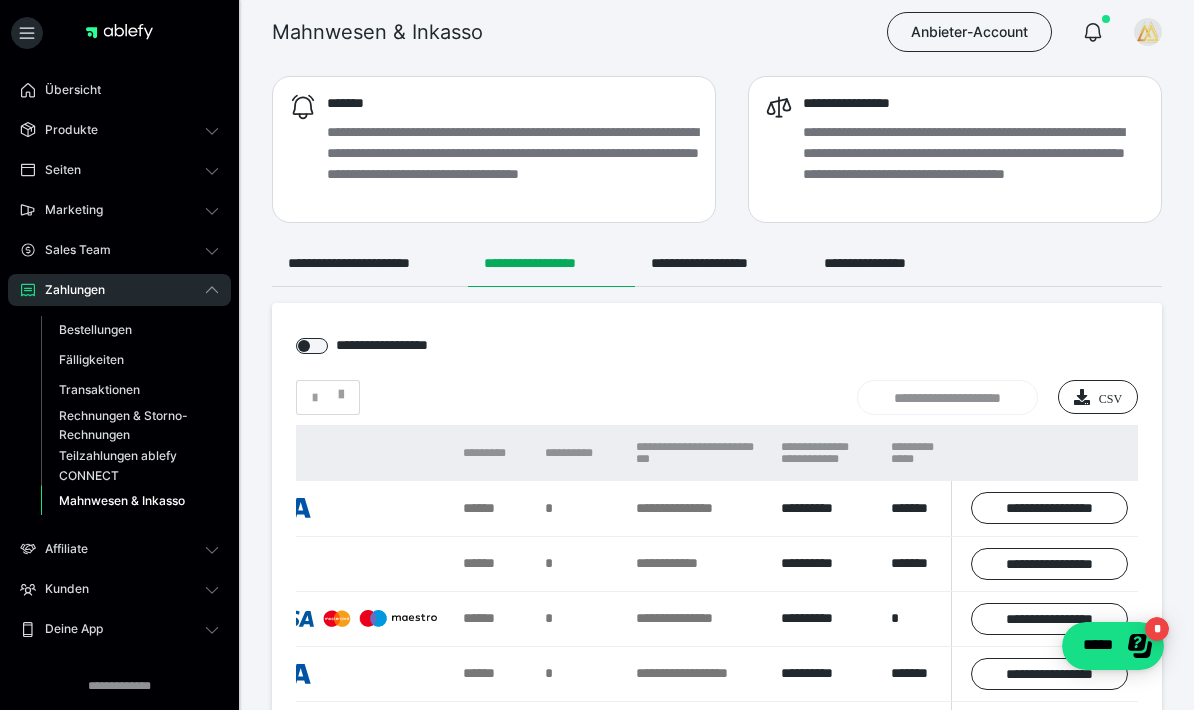 scroll, scrollTop: 0, scrollLeft: 559, axis: horizontal 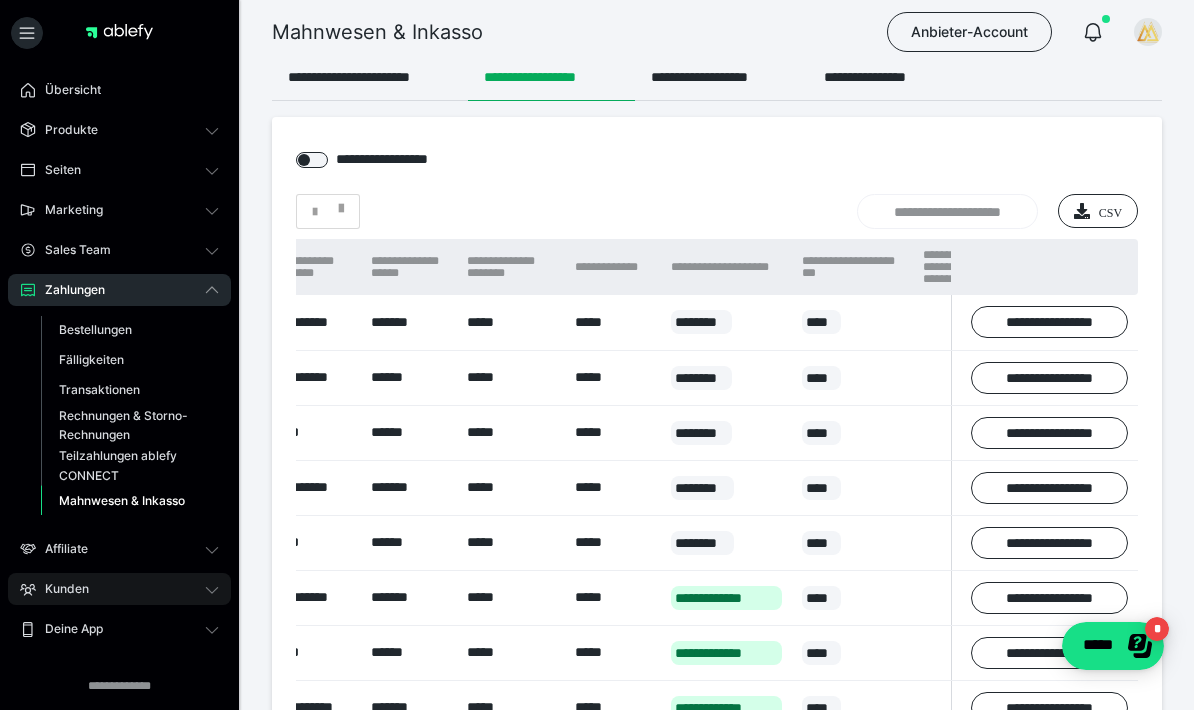click on "Kunden" at bounding box center [60, 589] 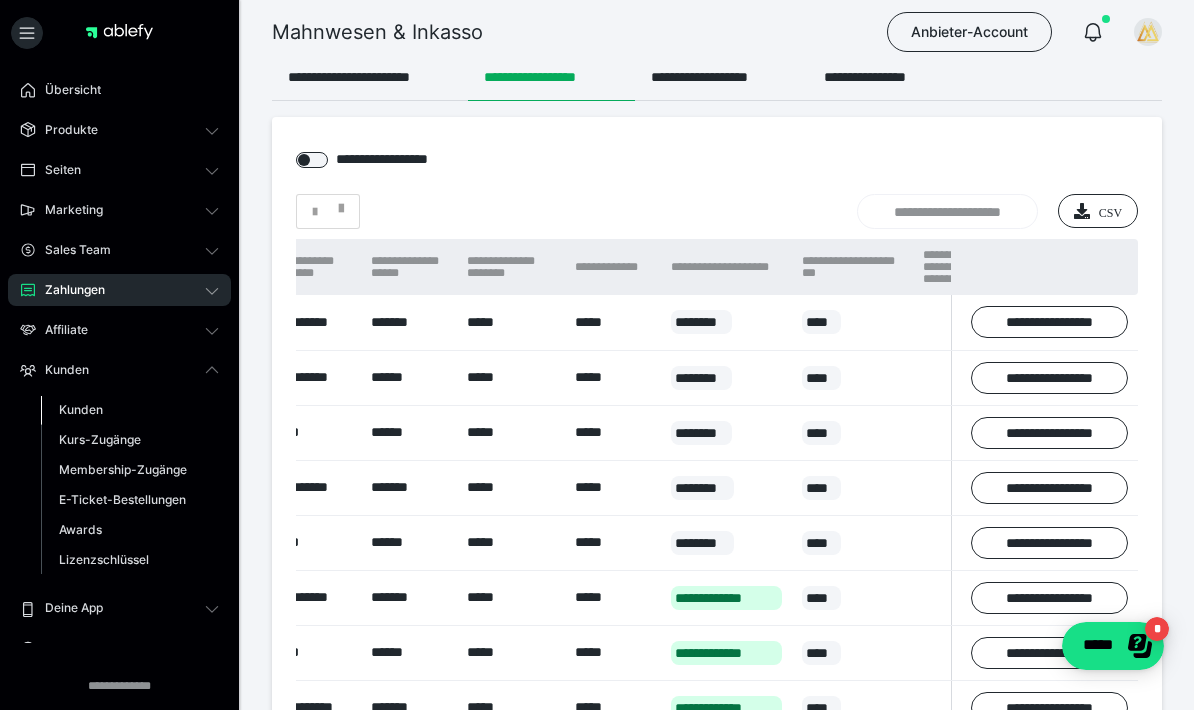 click on "Kunden" at bounding box center [81, 409] 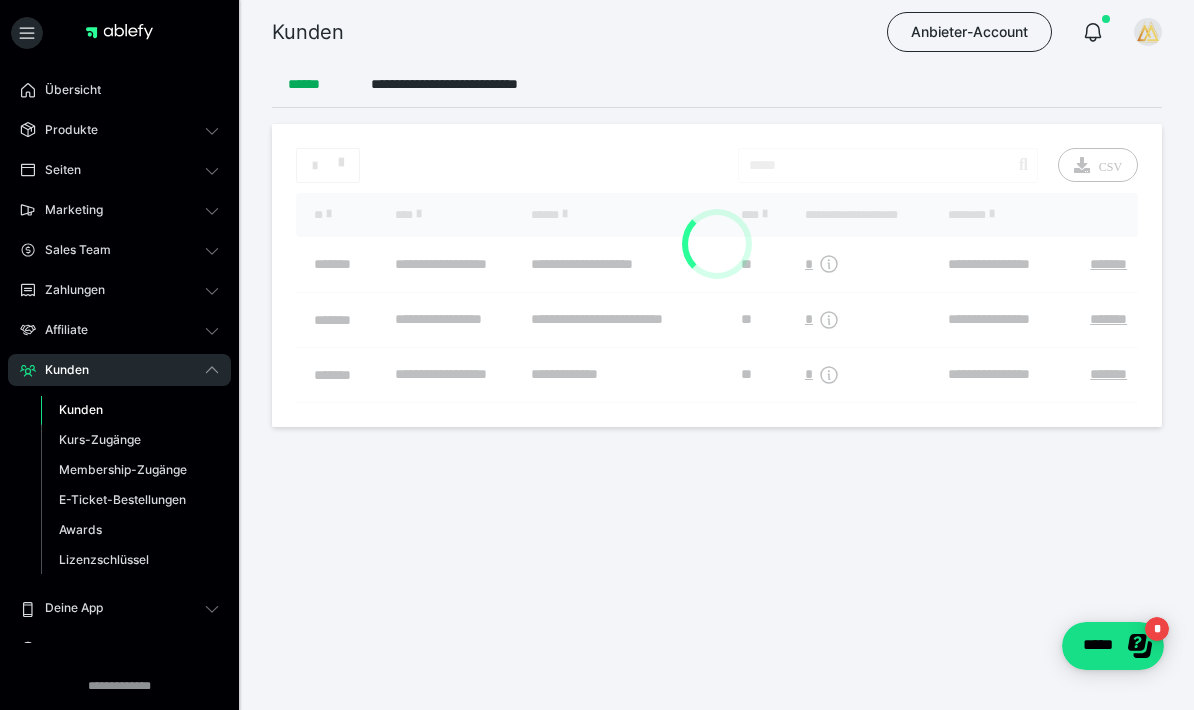 scroll, scrollTop: 0, scrollLeft: 0, axis: both 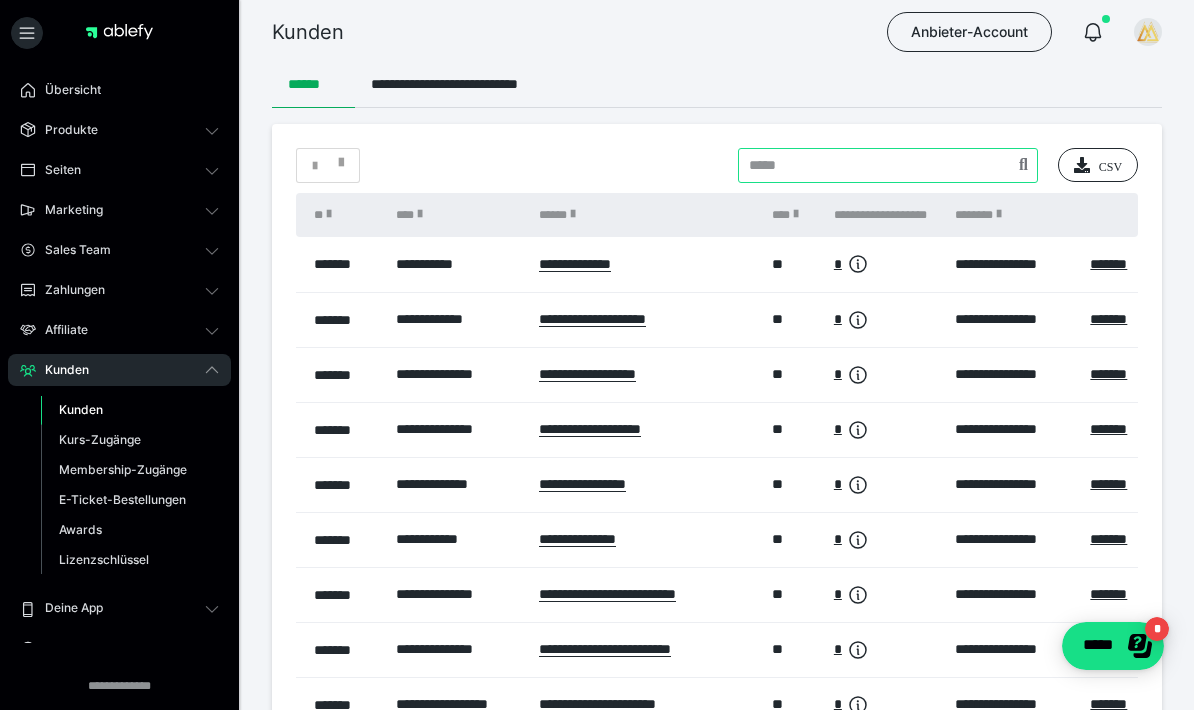 click at bounding box center (888, 165) 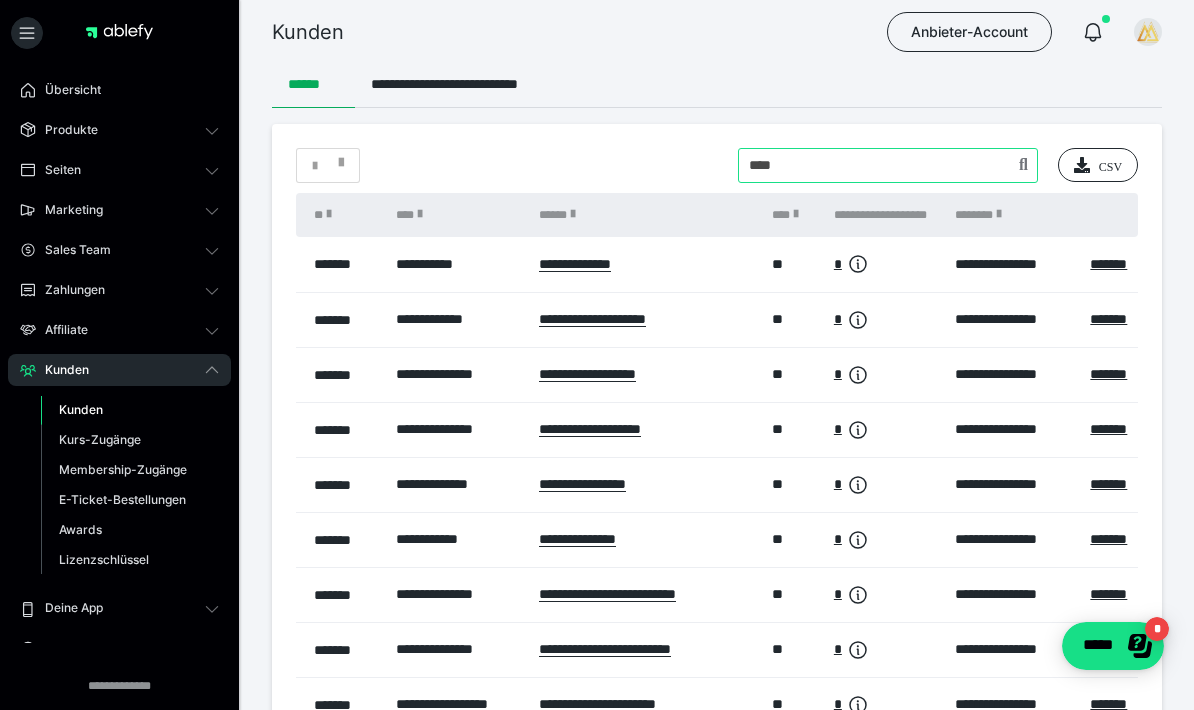 type on "****" 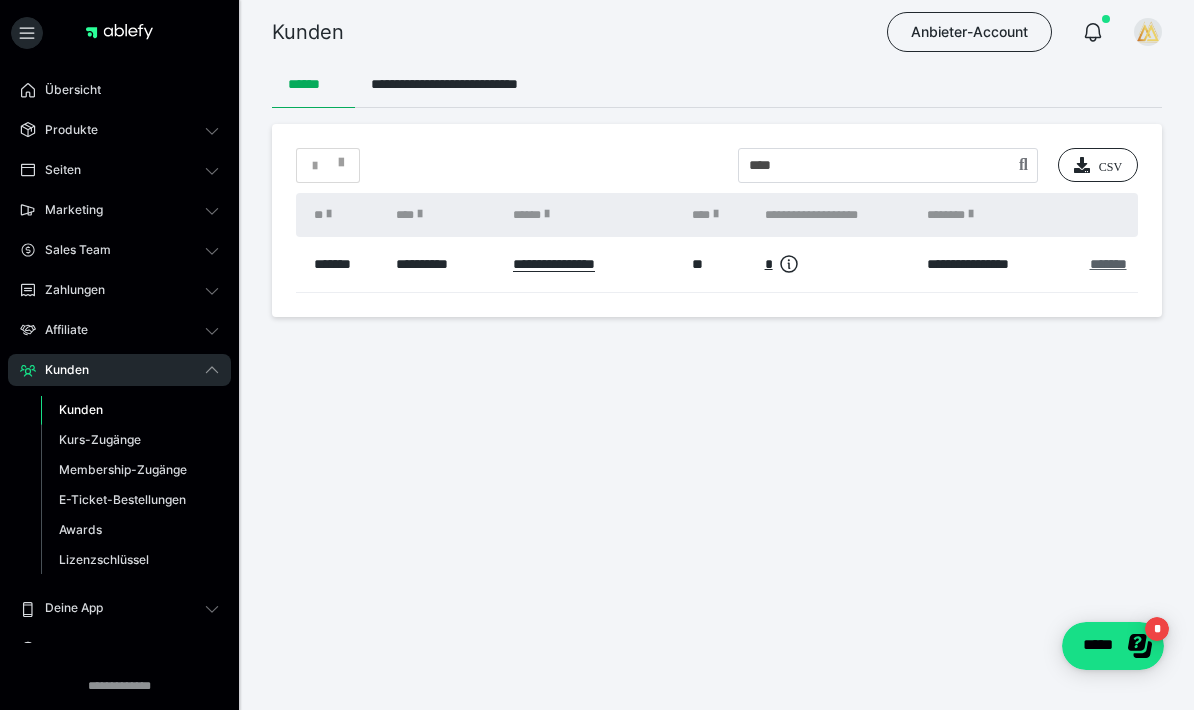 click on "*******" at bounding box center [1108, 264] 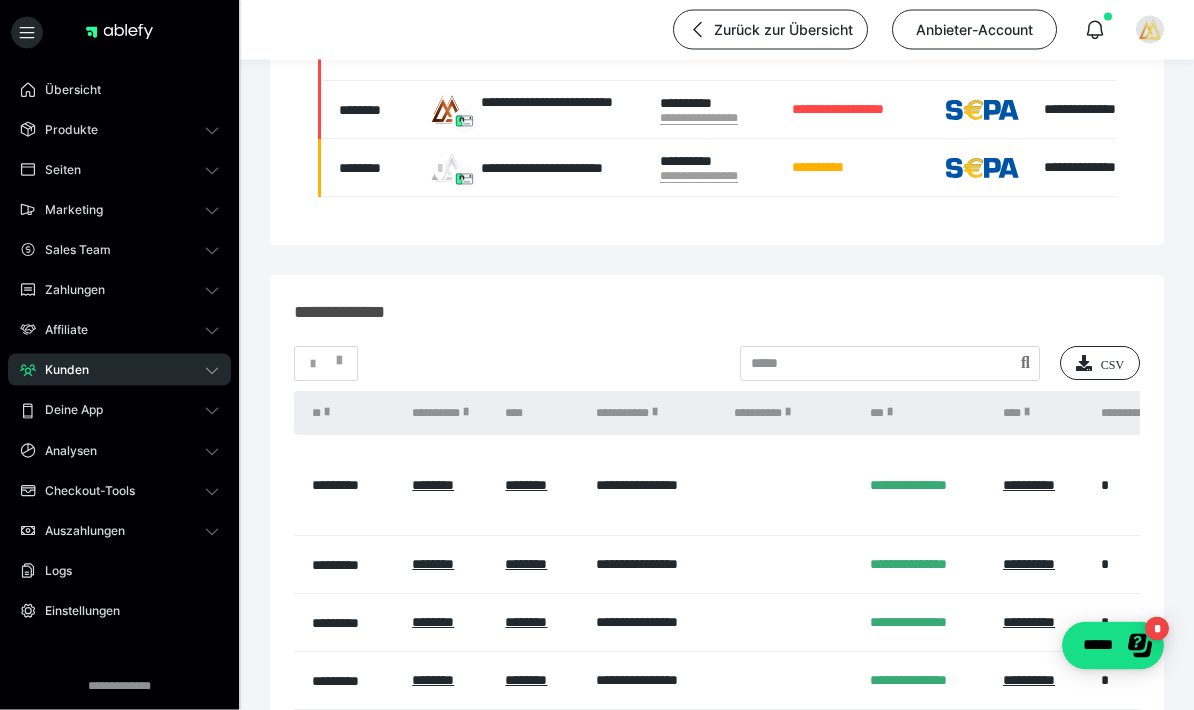 scroll, scrollTop: 465, scrollLeft: 0, axis: vertical 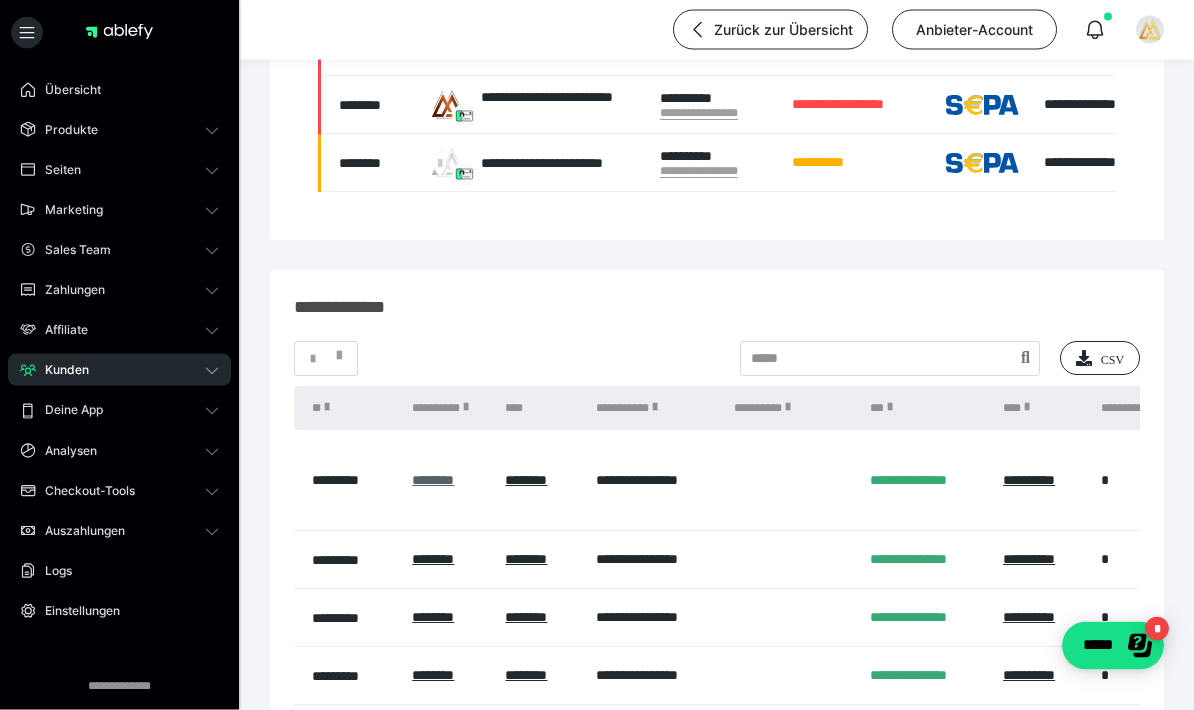 click on "********" at bounding box center (433, 481) 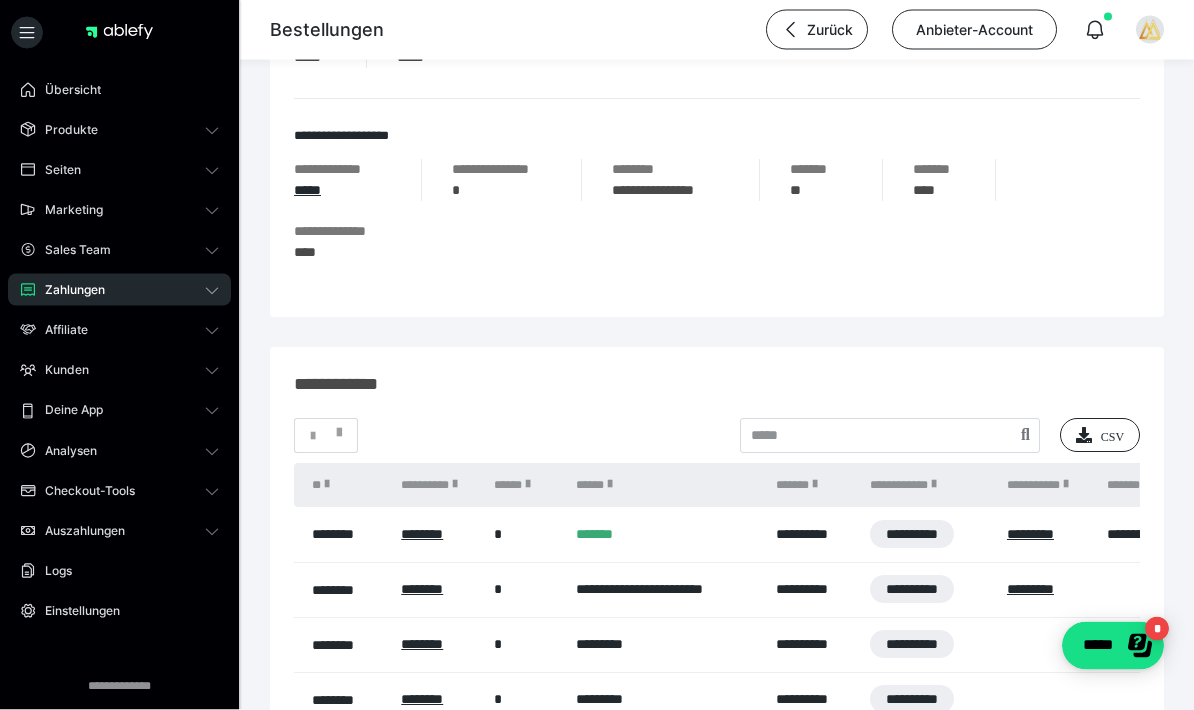 scroll, scrollTop: 1305, scrollLeft: 0, axis: vertical 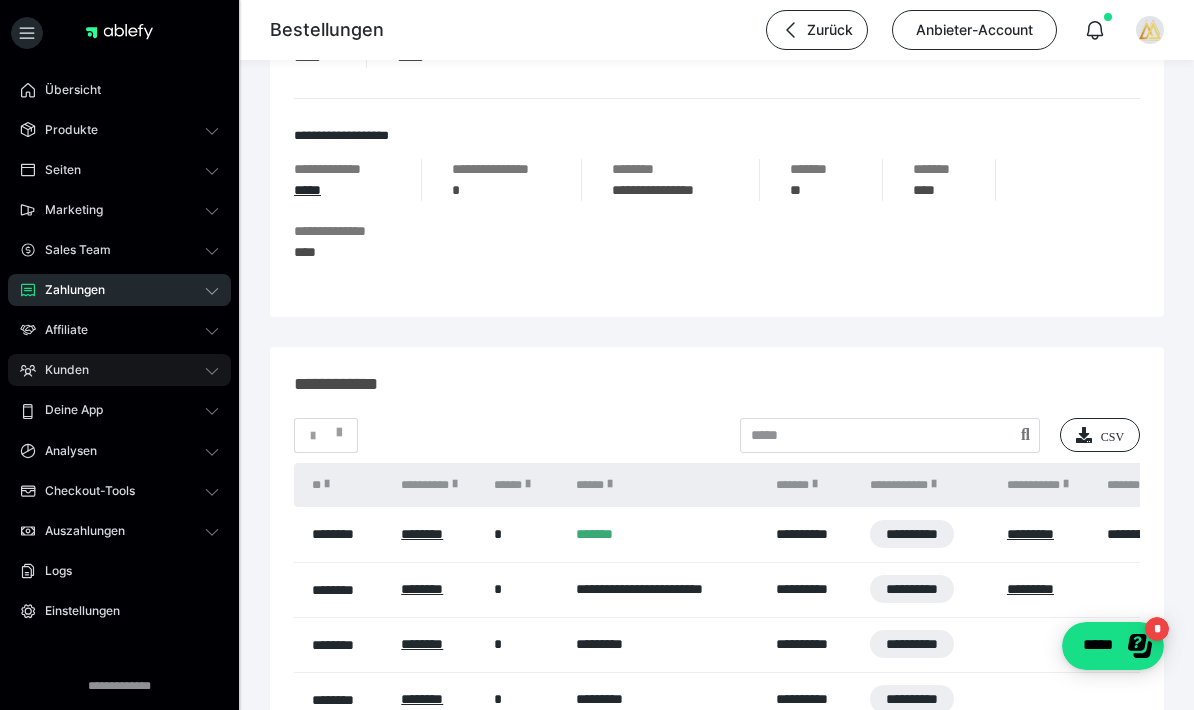 click on "Kunden" at bounding box center (60, 370) 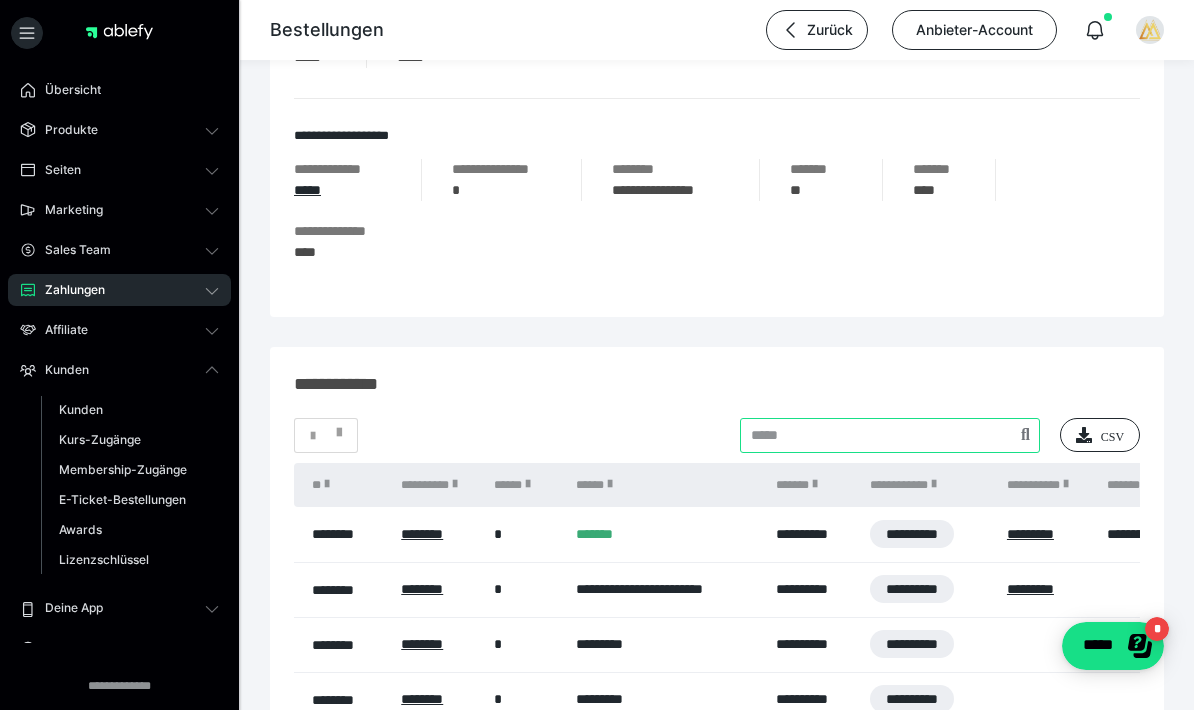 click at bounding box center [890, 435] 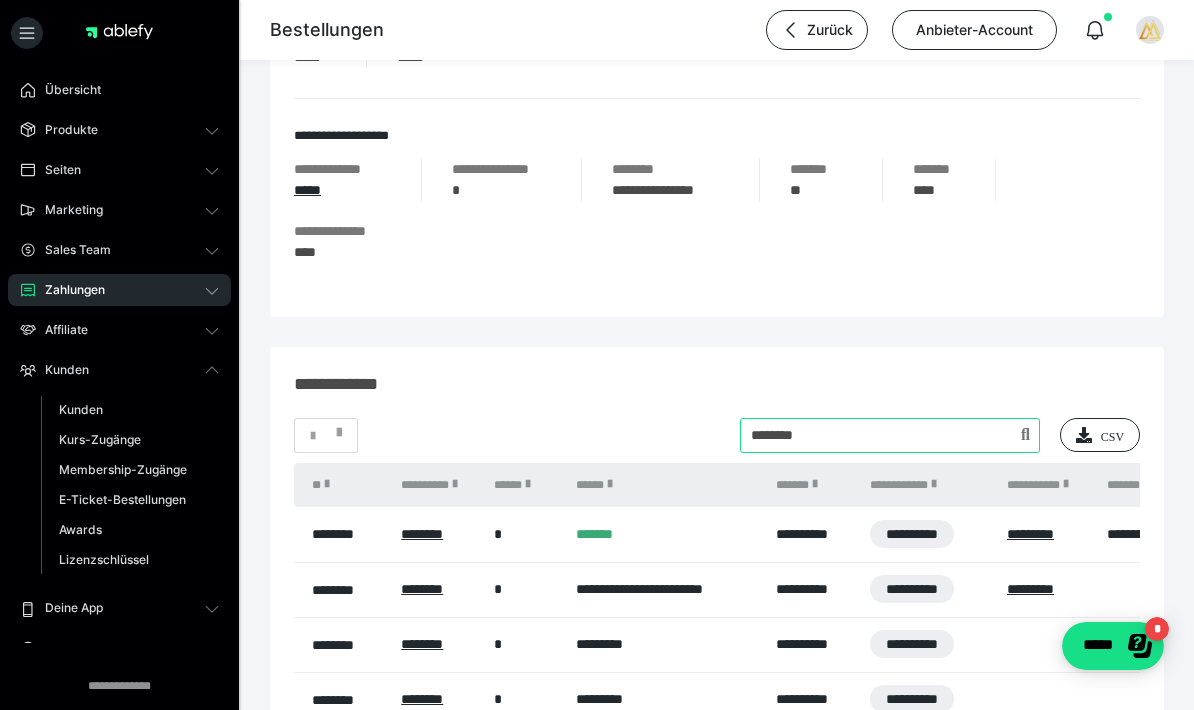 type on "********" 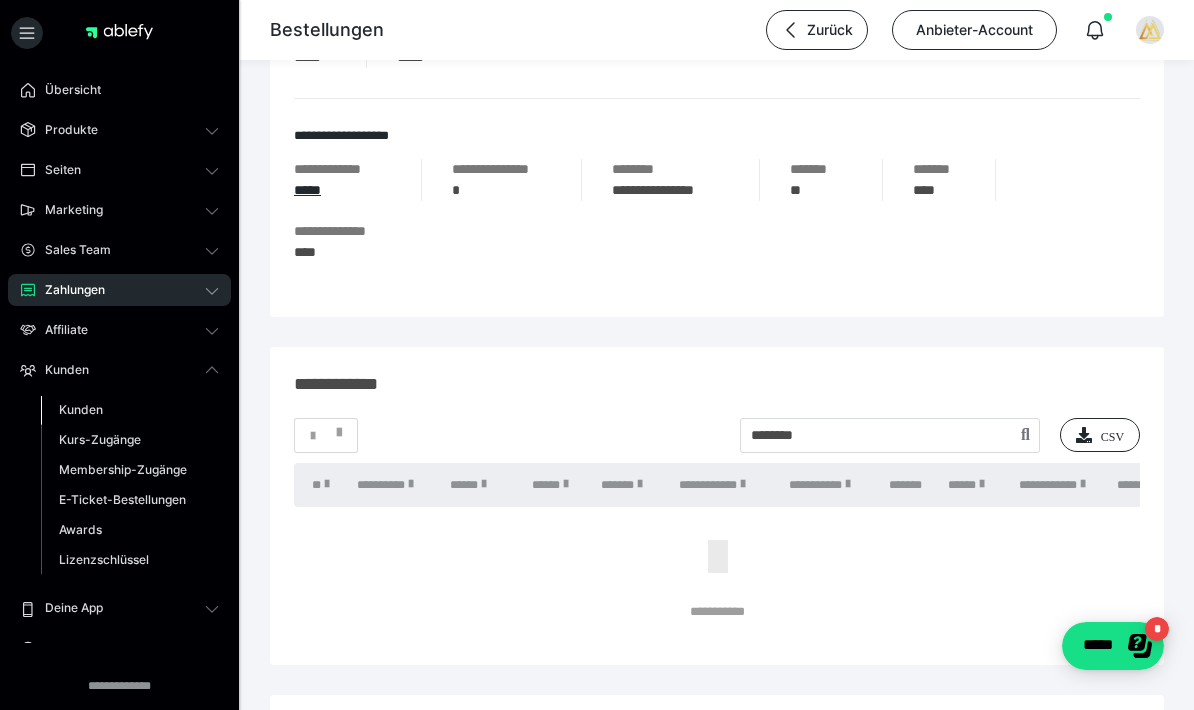 click on "Kunden" at bounding box center (81, 409) 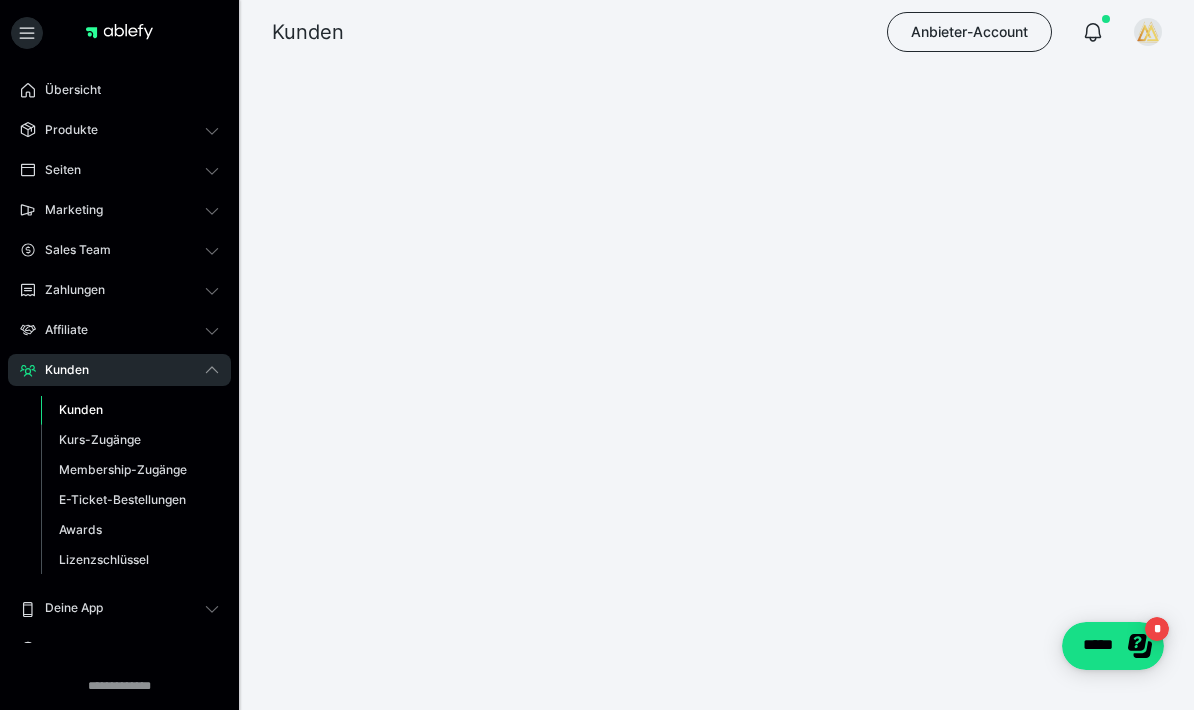 scroll, scrollTop: 0, scrollLeft: 0, axis: both 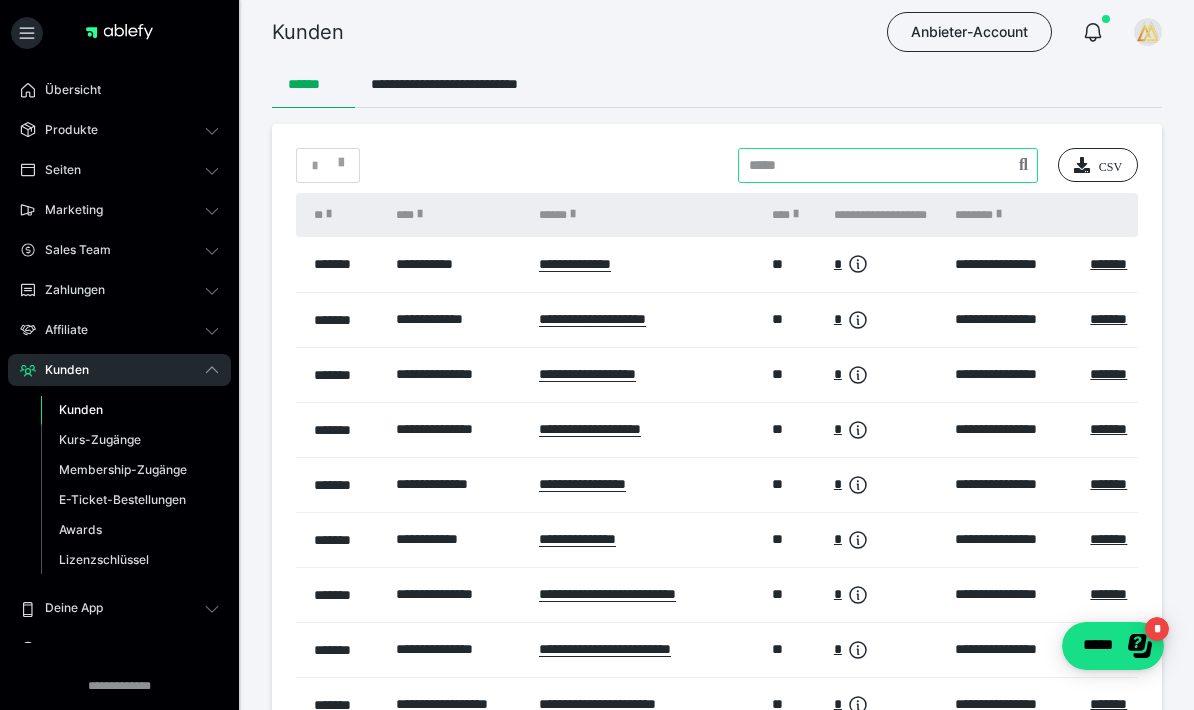 click at bounding box center (888, 165) 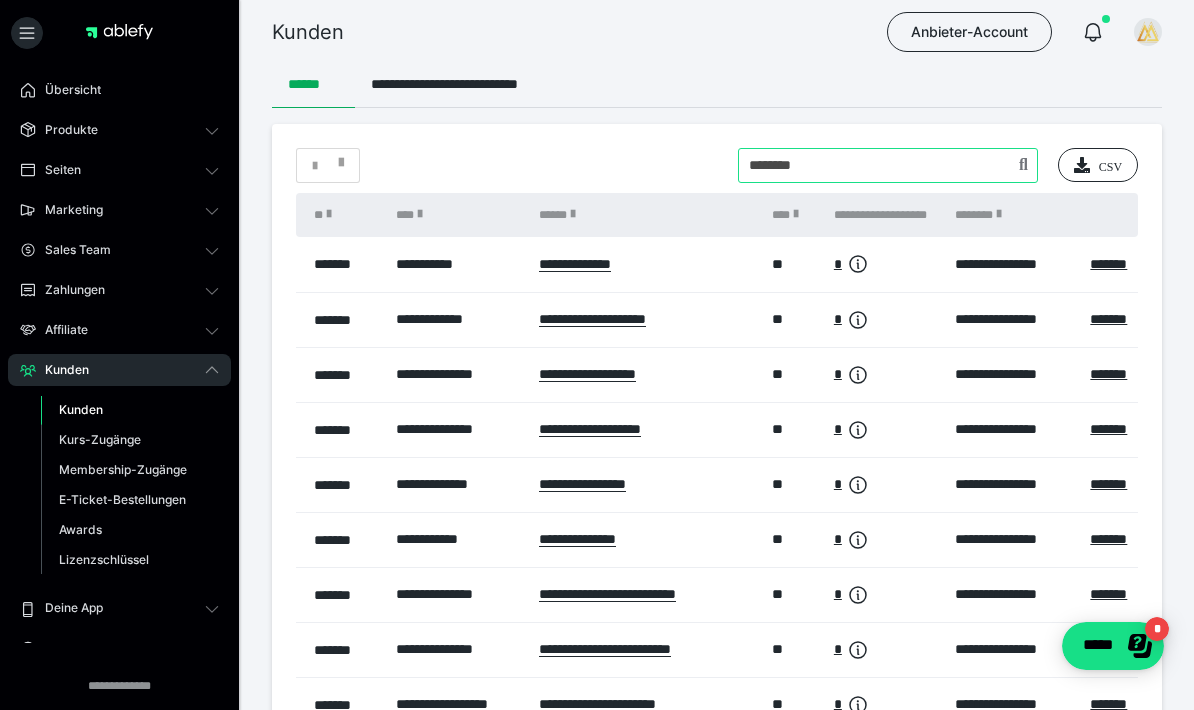 type on "********" 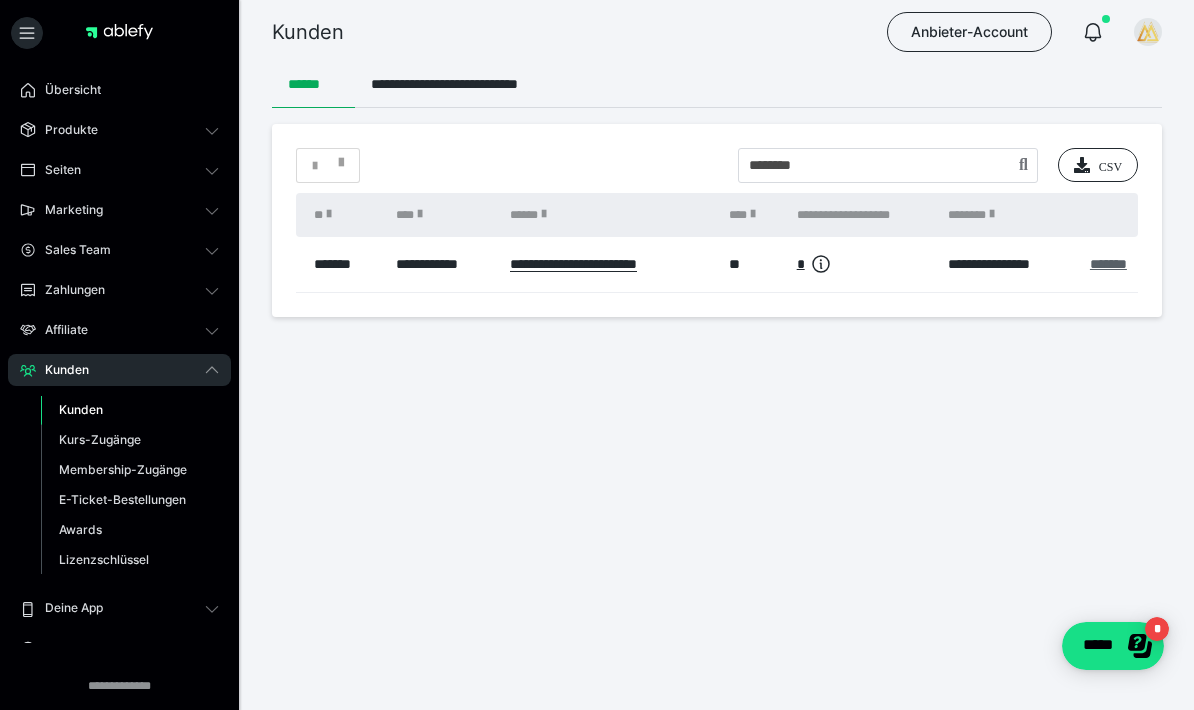 click on "*******" at bounding box center (1108, 264) 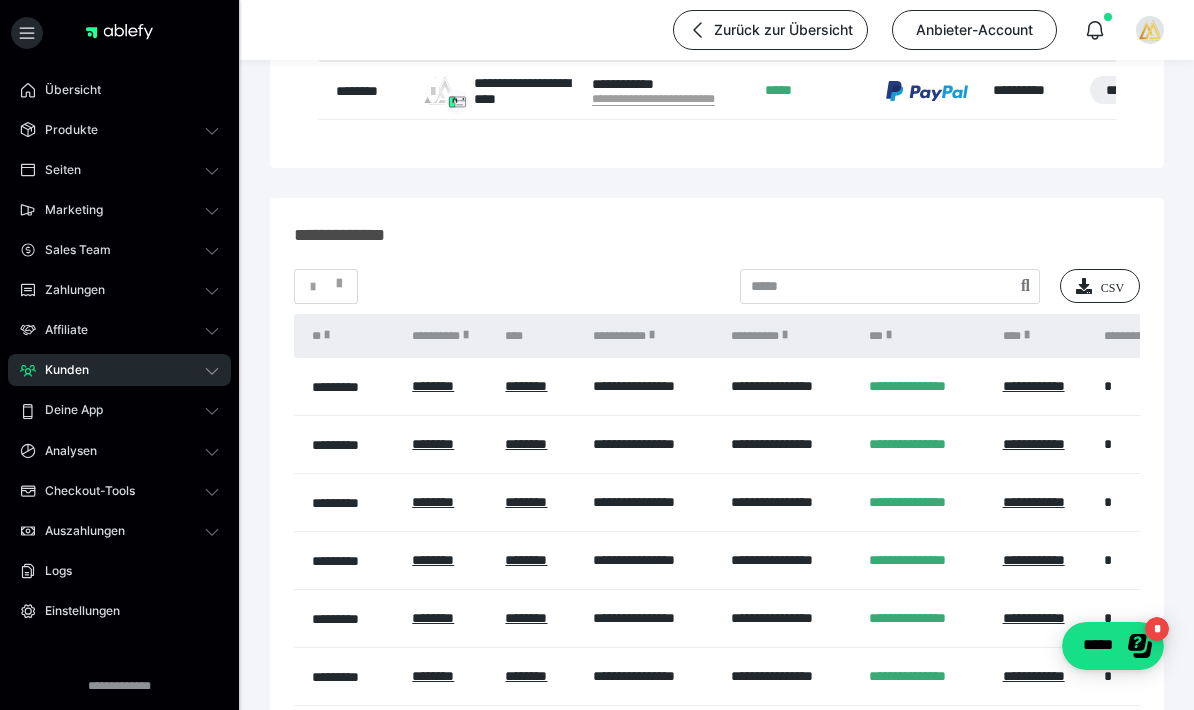 scroll, scrollTop: 380, scrollLeft: 0, axis: vertical 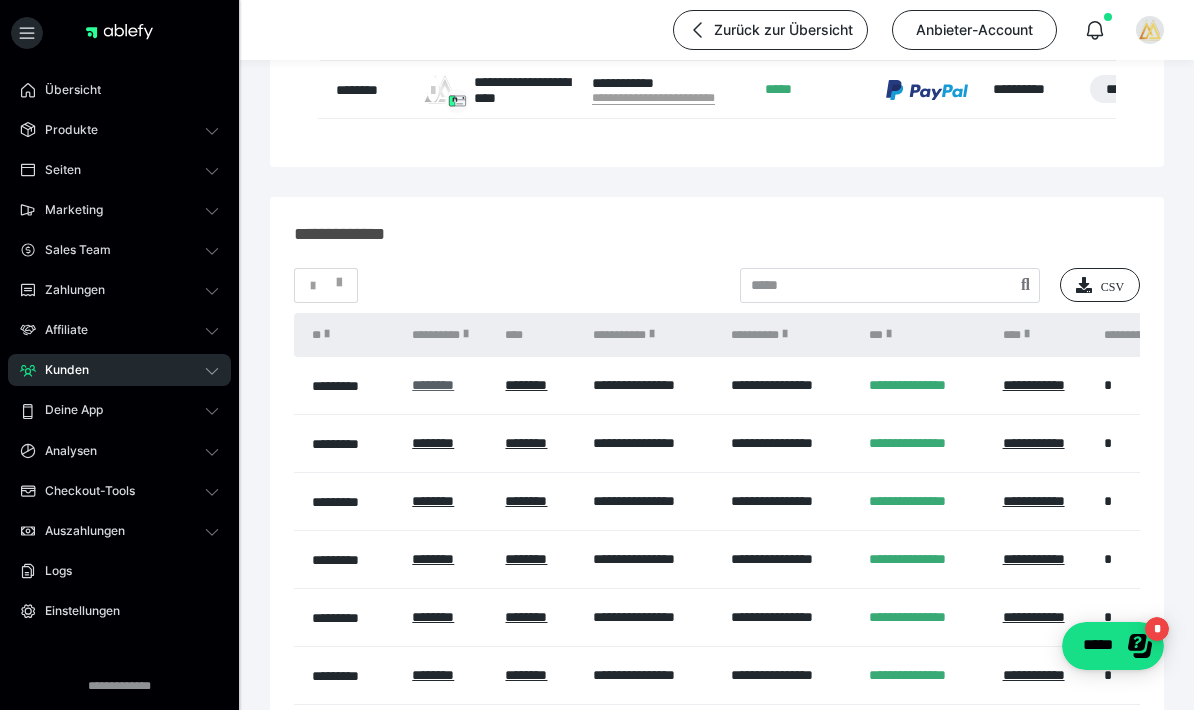 click on "********" at bounding box center [433, 385] 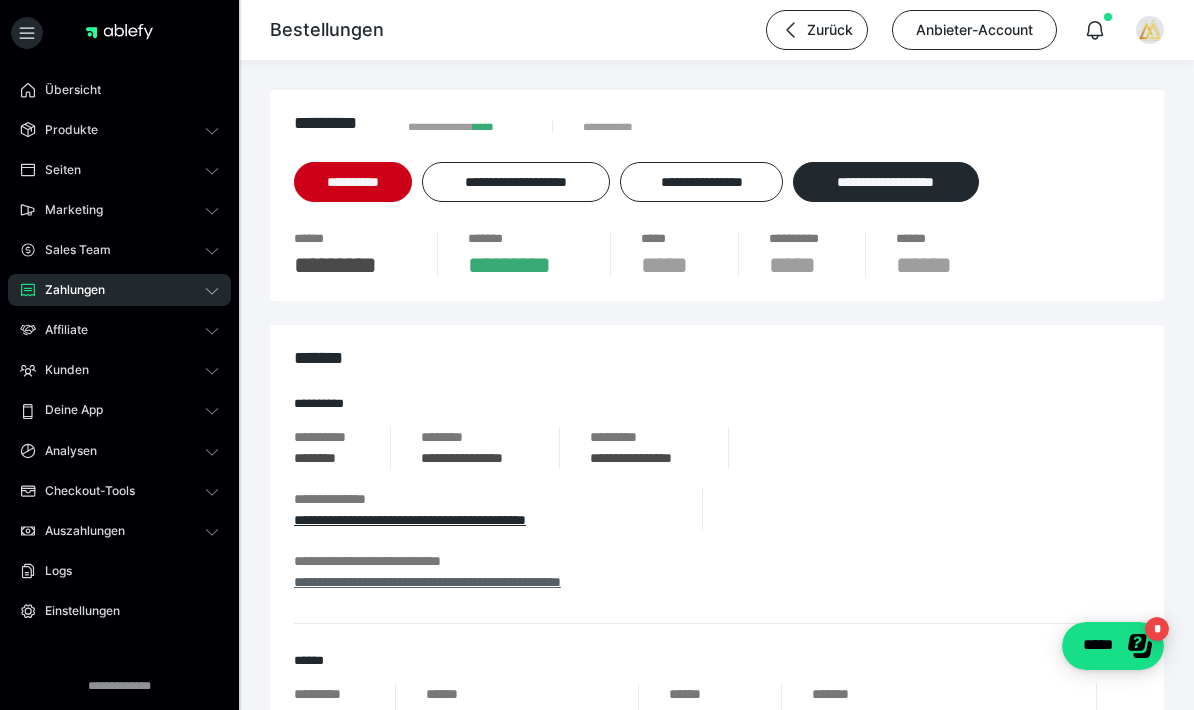 click on "**********" at bounding box center [427, 582] 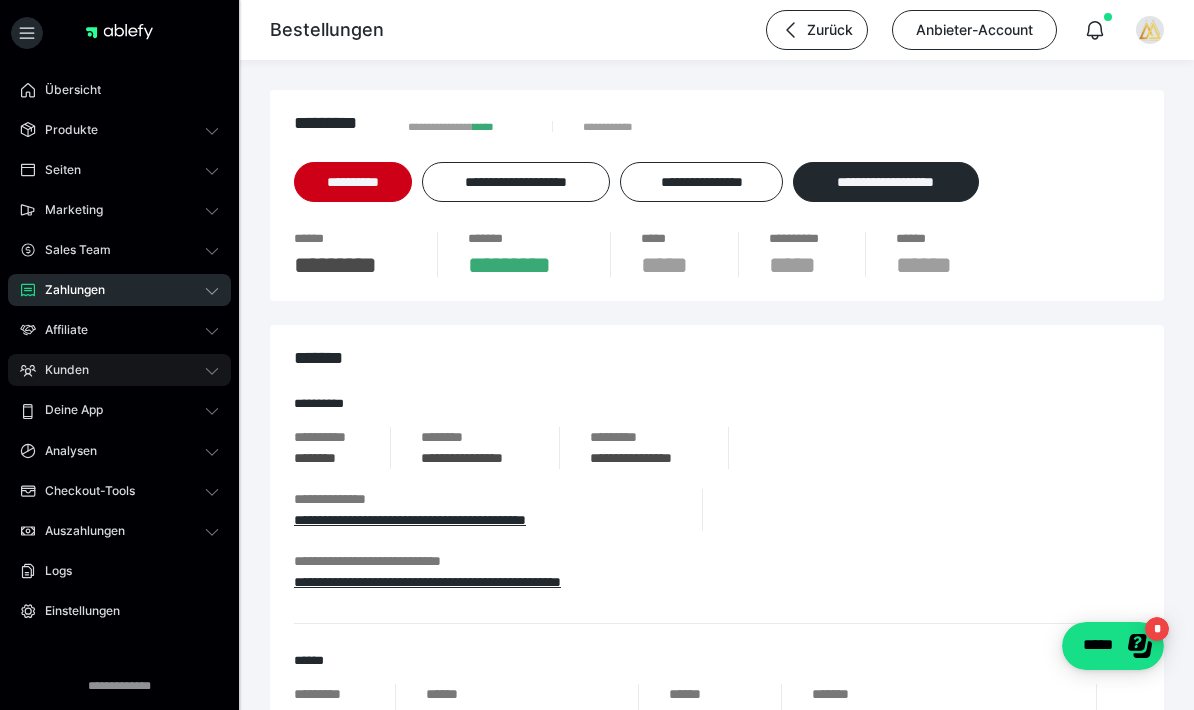 click on "Kunden" at bounding box center [60, 370] 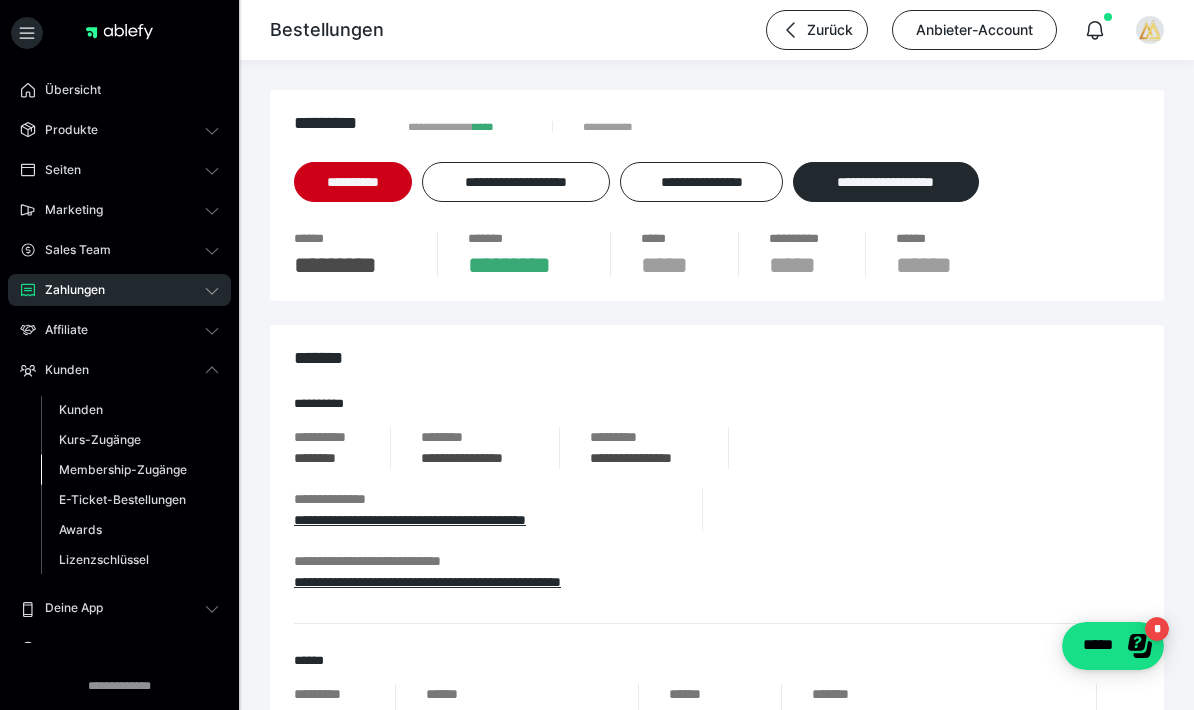 click on "Membership-Zugänge" at bounding box center (123, 469) 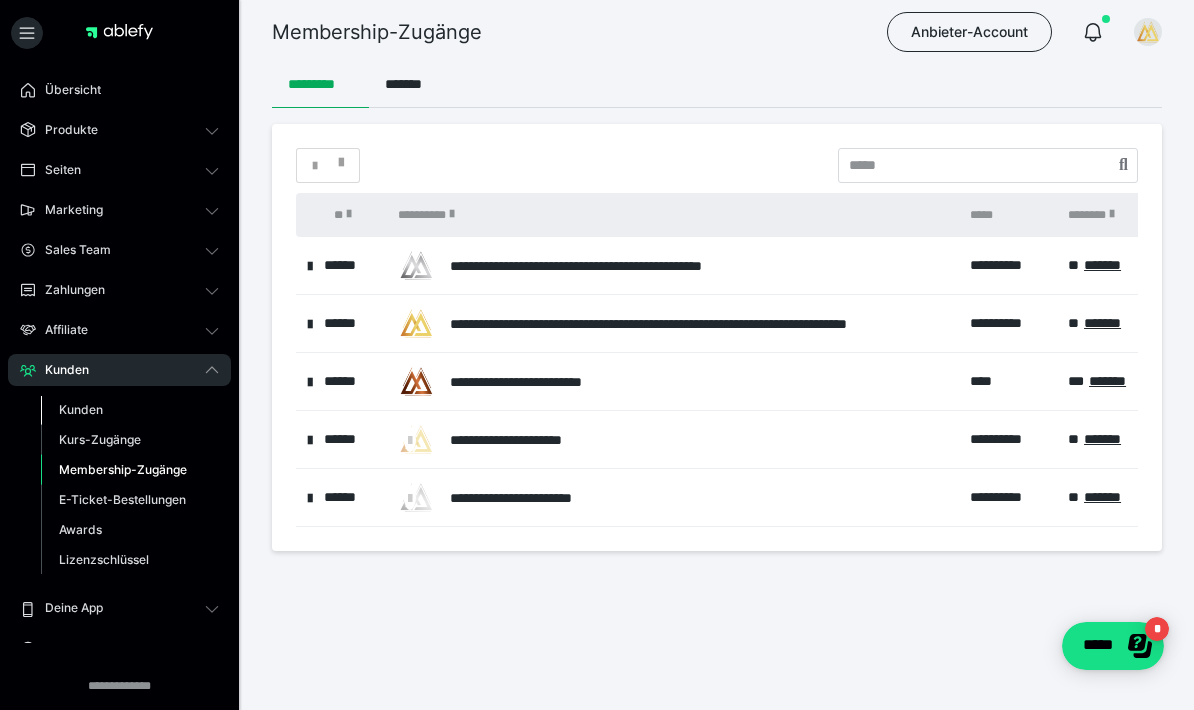 click on "Kunden" at bounding box center (81, 409) 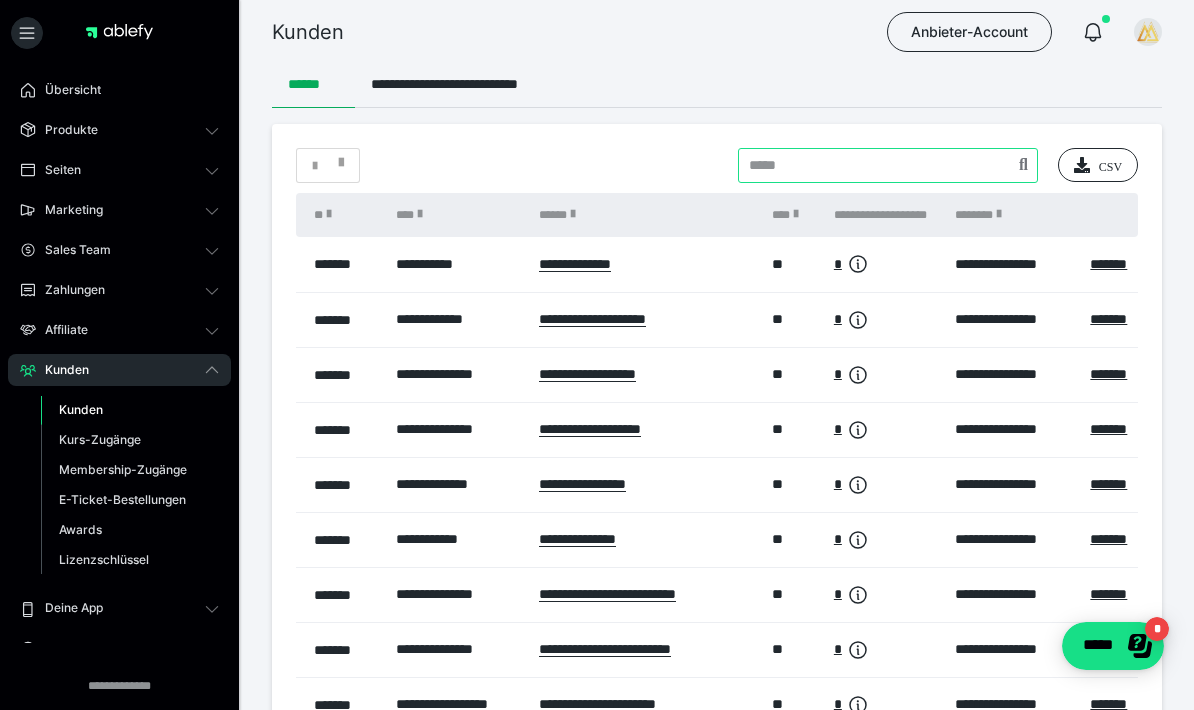 click at bounding box center [888, 165] 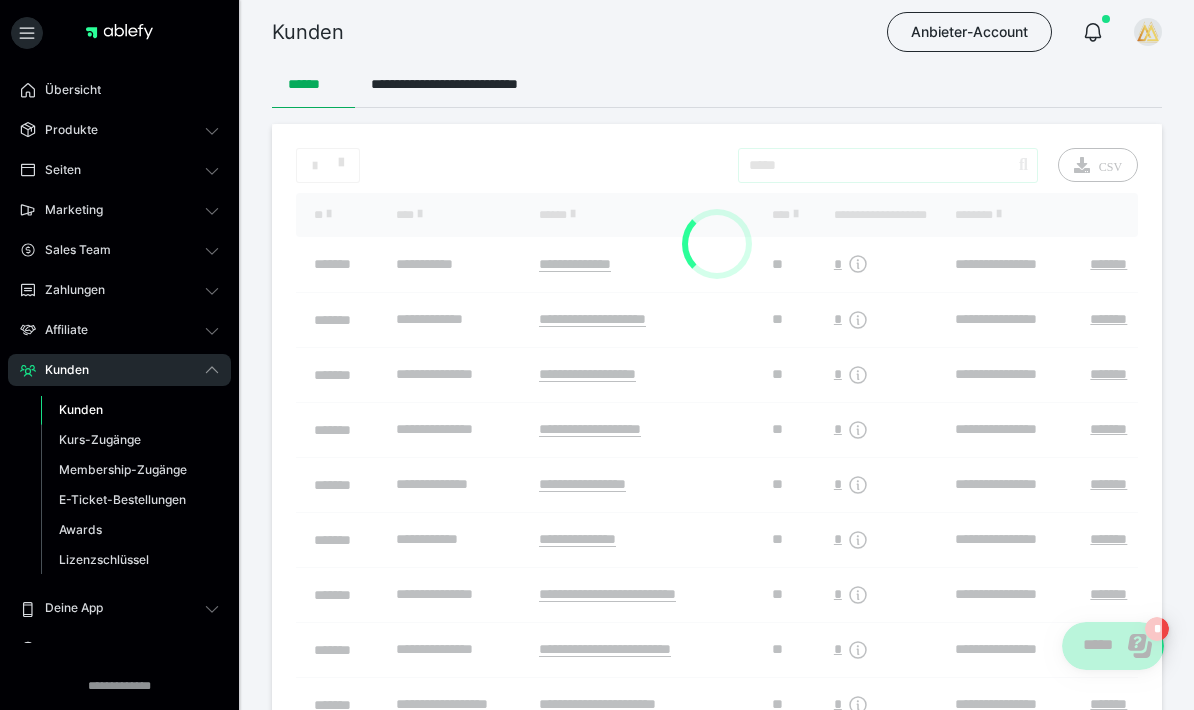 type on "*****" 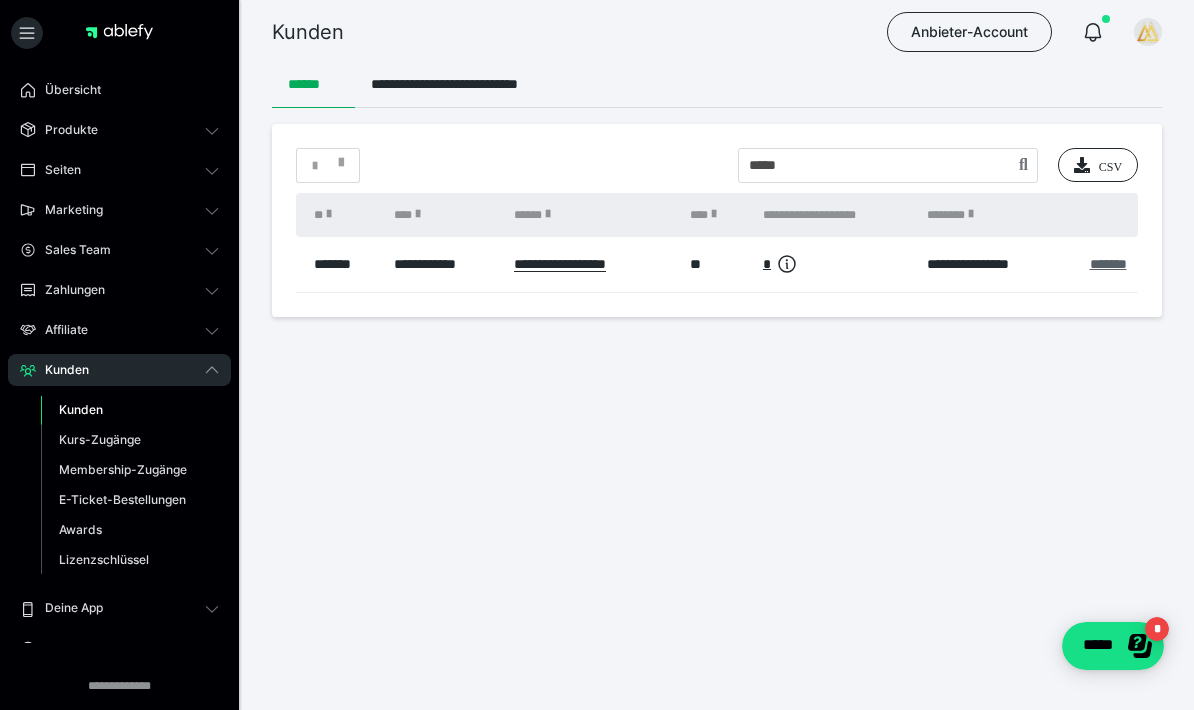 click on "*******" at bounding box center (1108, 264) 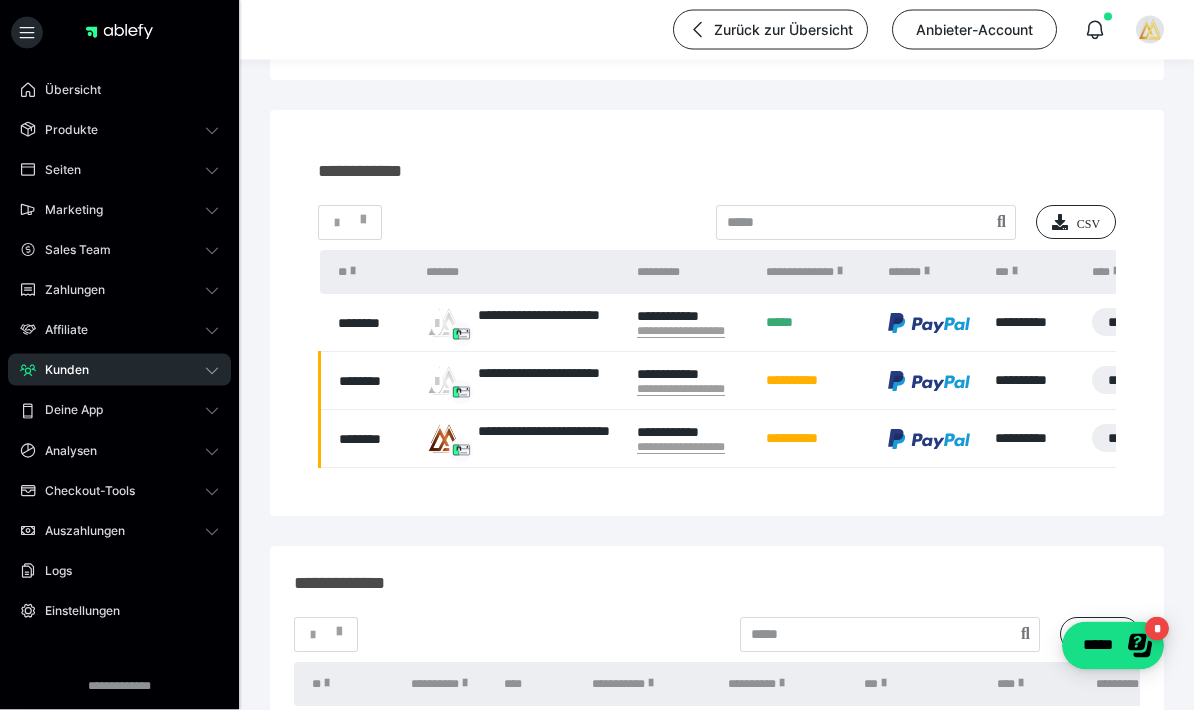 scroll, scrollTop: 150, scrollLeft: 0, axis: vertical 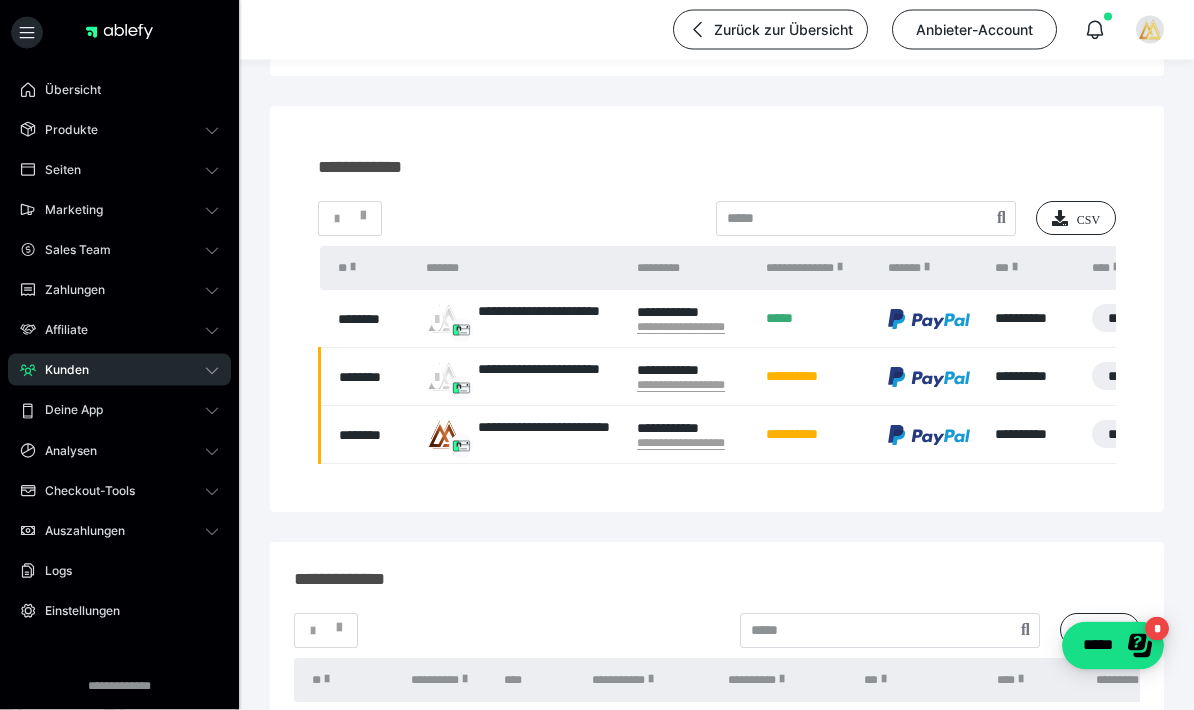 click on "********" at bounding box center (432, 731) 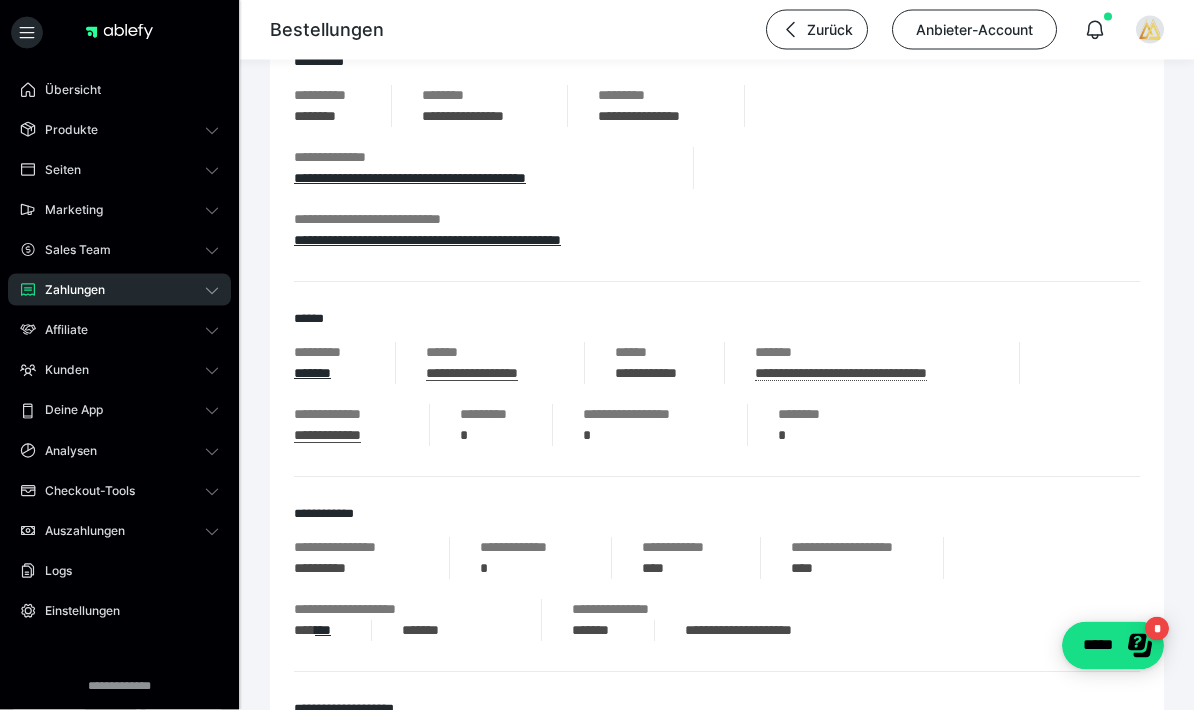 scroll, scrollTop: 327, scrollLeft: 0, axis: vertical 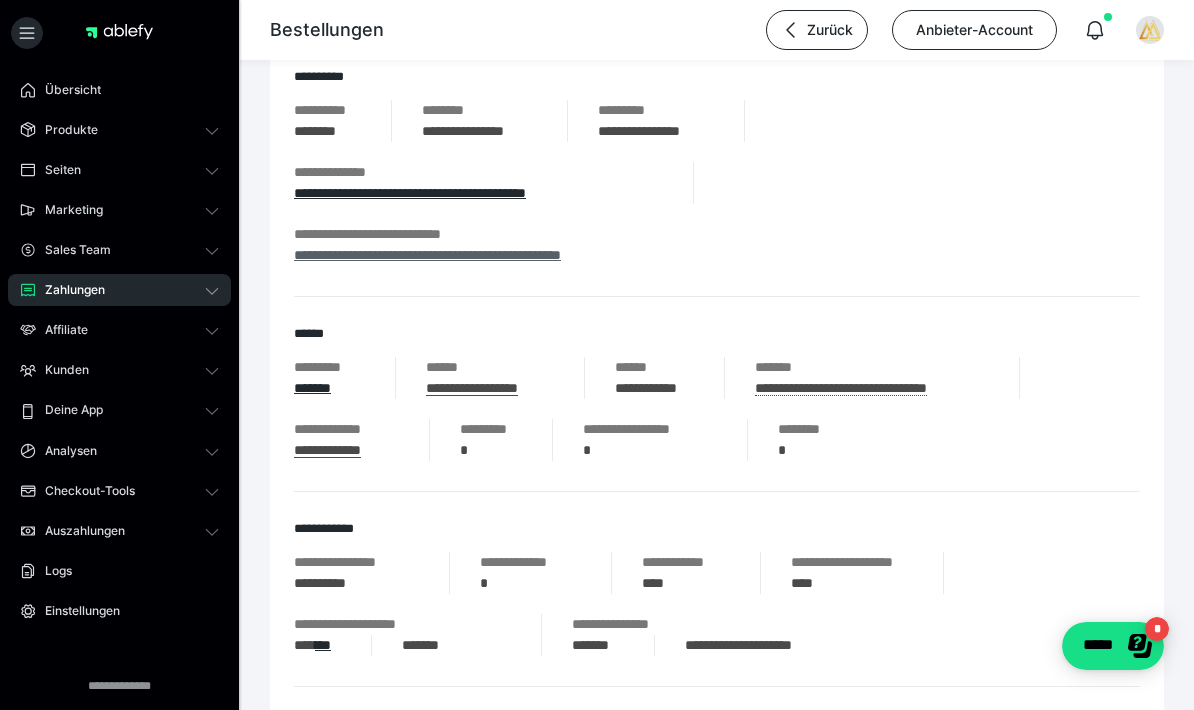 click on "**********" at bounding box center [427, 255] 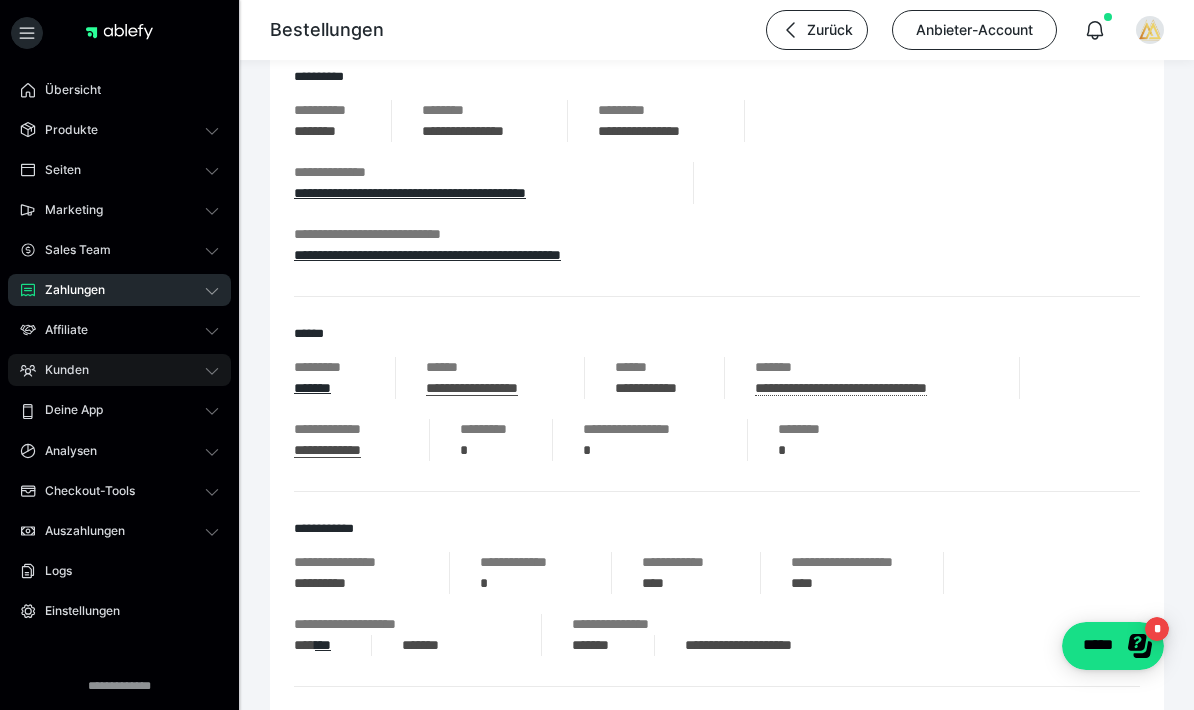 click on "Kunden" at bounding box center [60, 370] 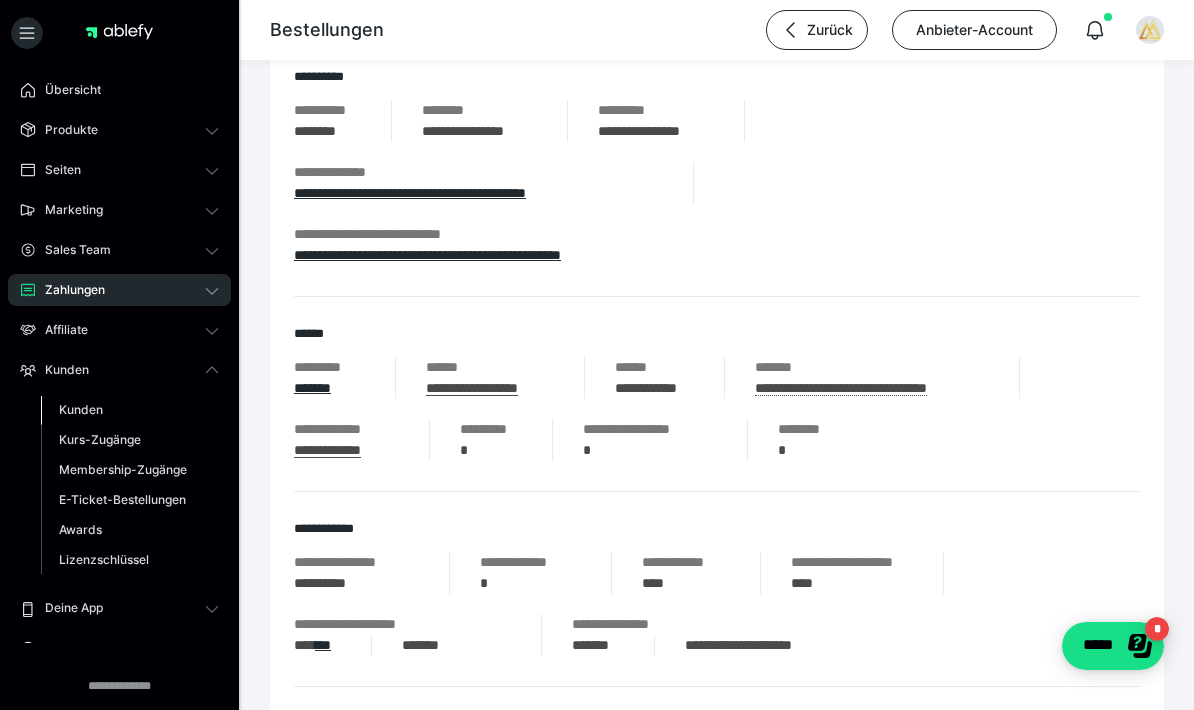 click on "Kunden" at bounding box center [81, 409] 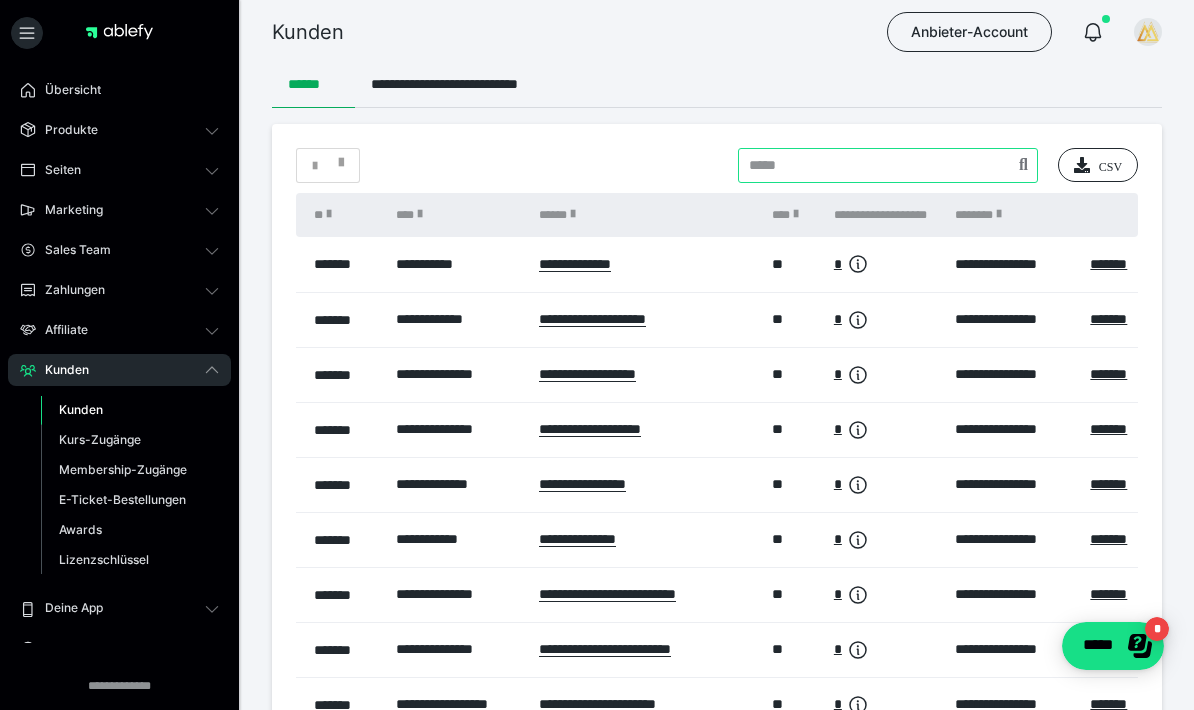 click at bounding box center (888, 165) 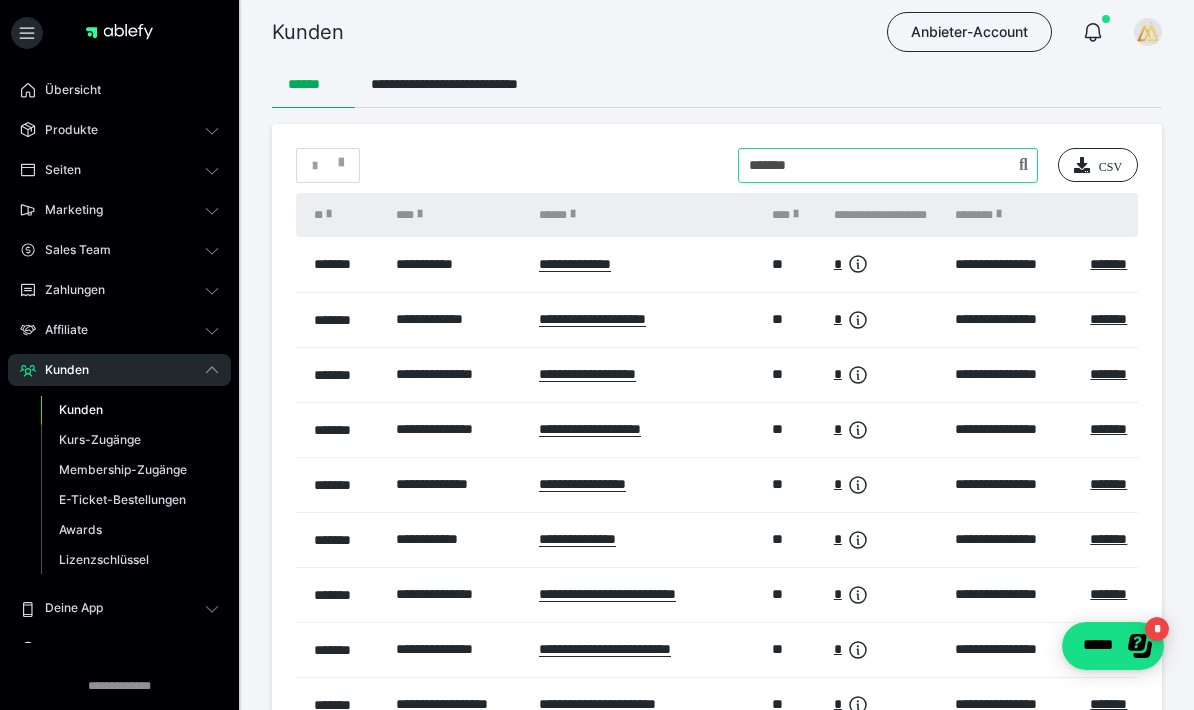 type on "*******" 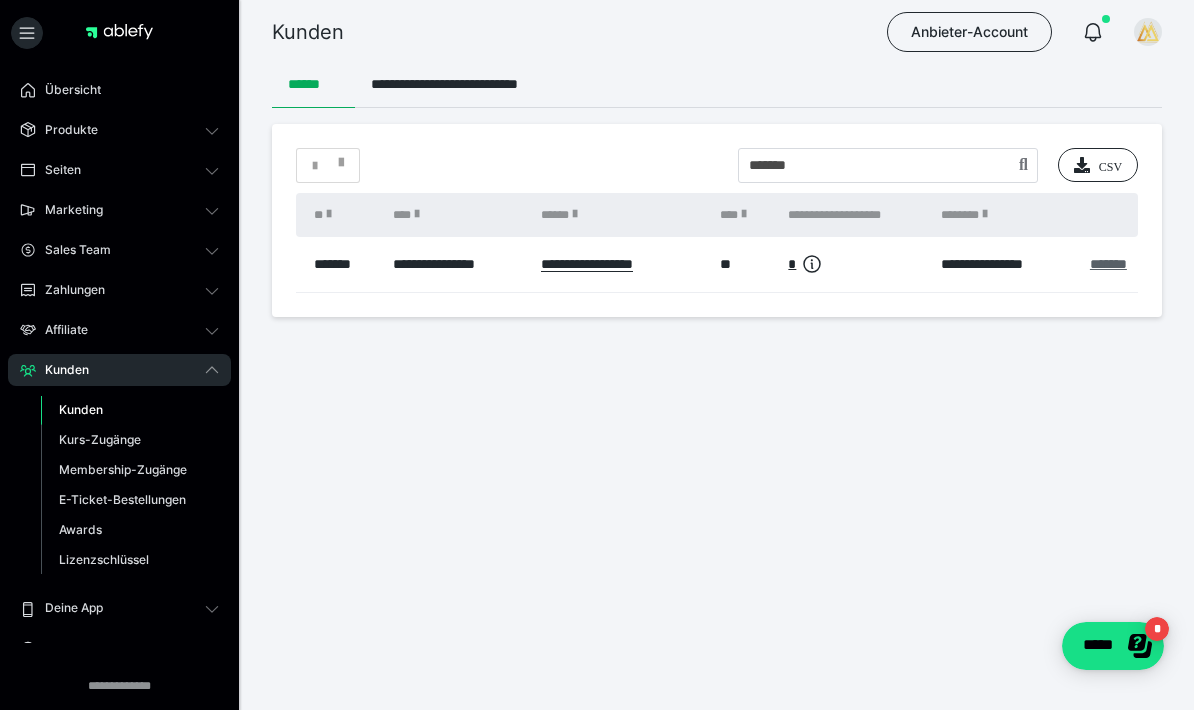 click on "*******" at bounding box center (1108, 264) 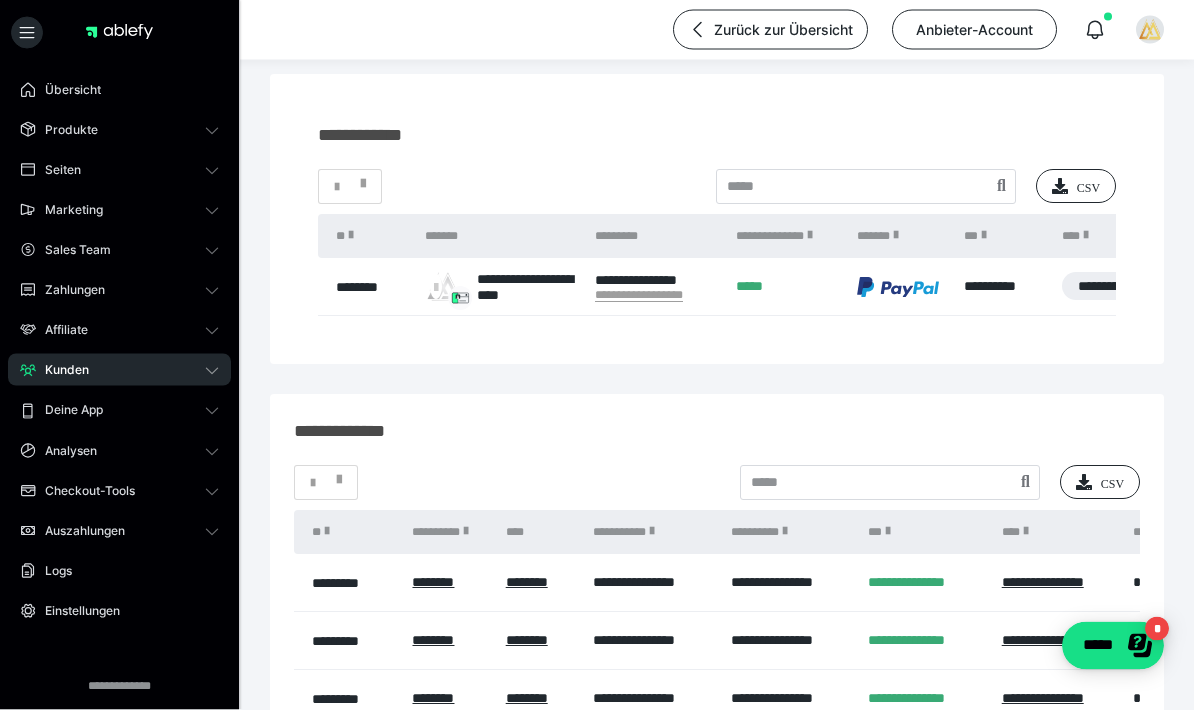 scroll, scrollTop: 183, scrollLeft: 0, axis: vertical 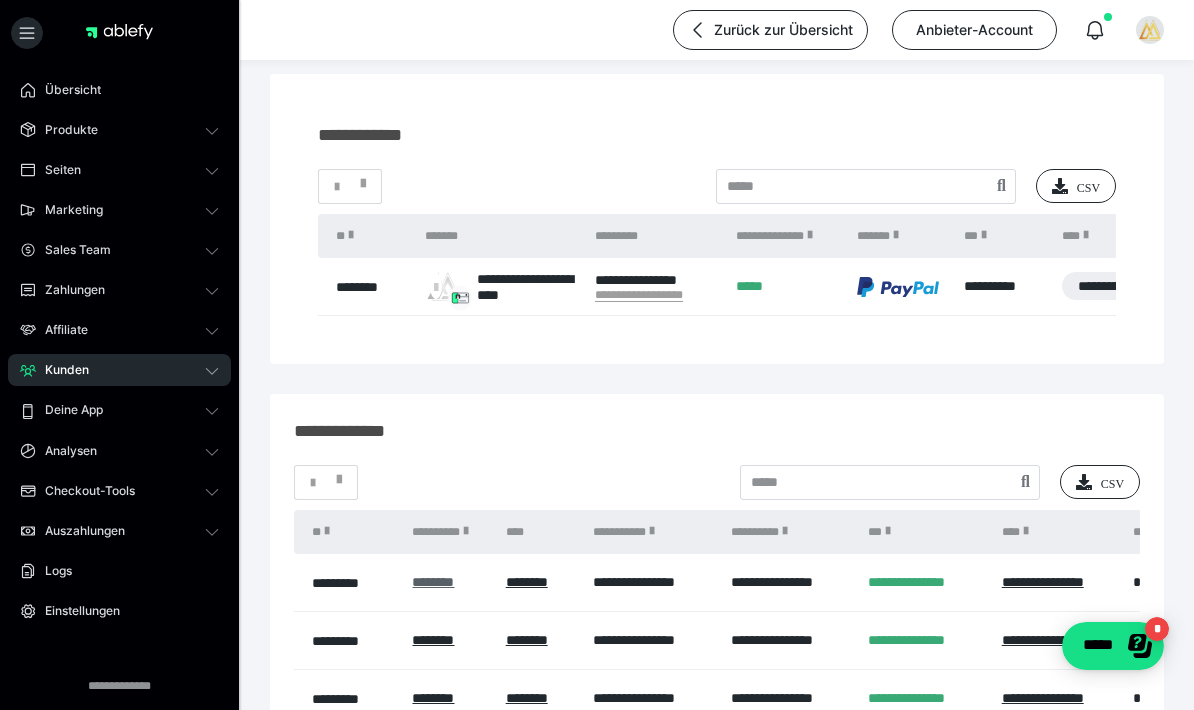 click on "********" at bounding box center (433, 582) 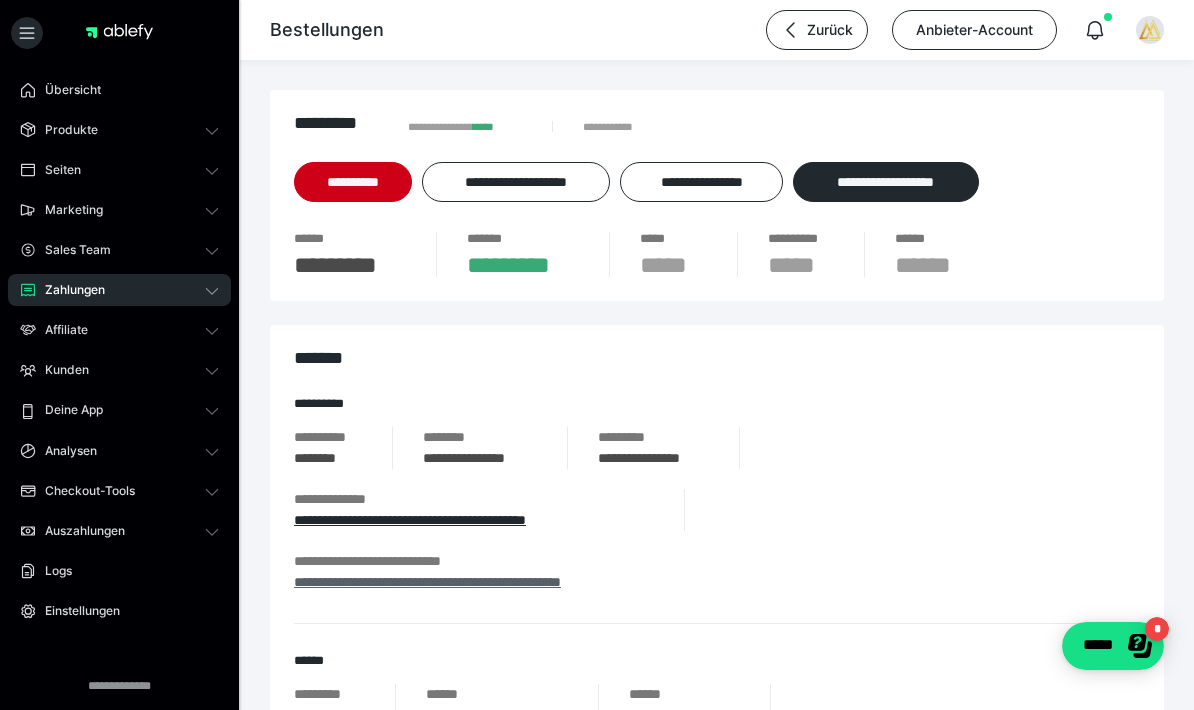 click on "**********" at bounding box center (427, 582) 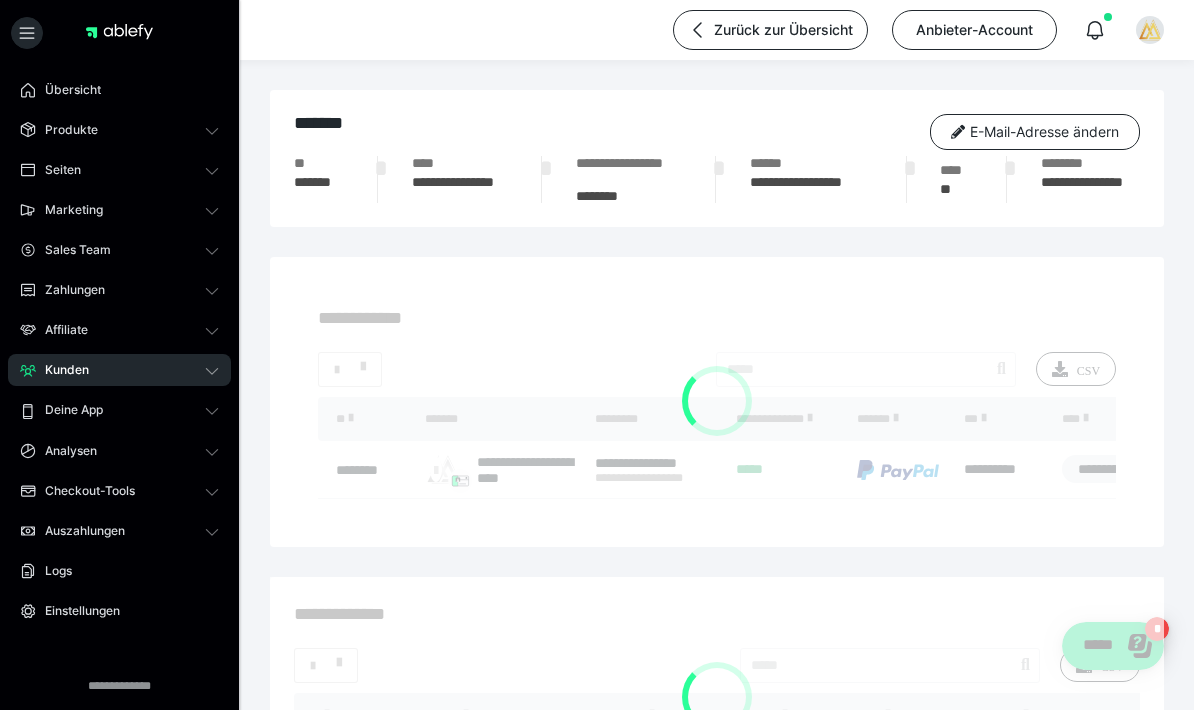 scroll, scrollTop: 263, scrollLeft: 0, axis: vertical 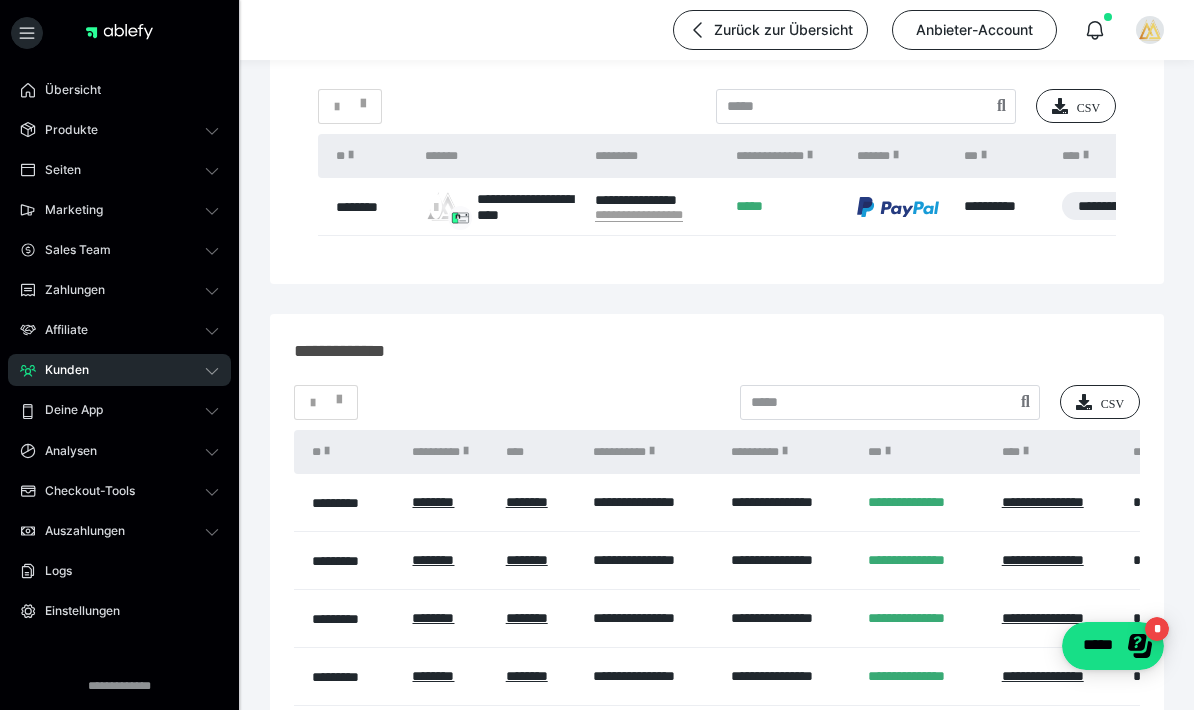 click on "Kunden" at bounding box center (60, 370) 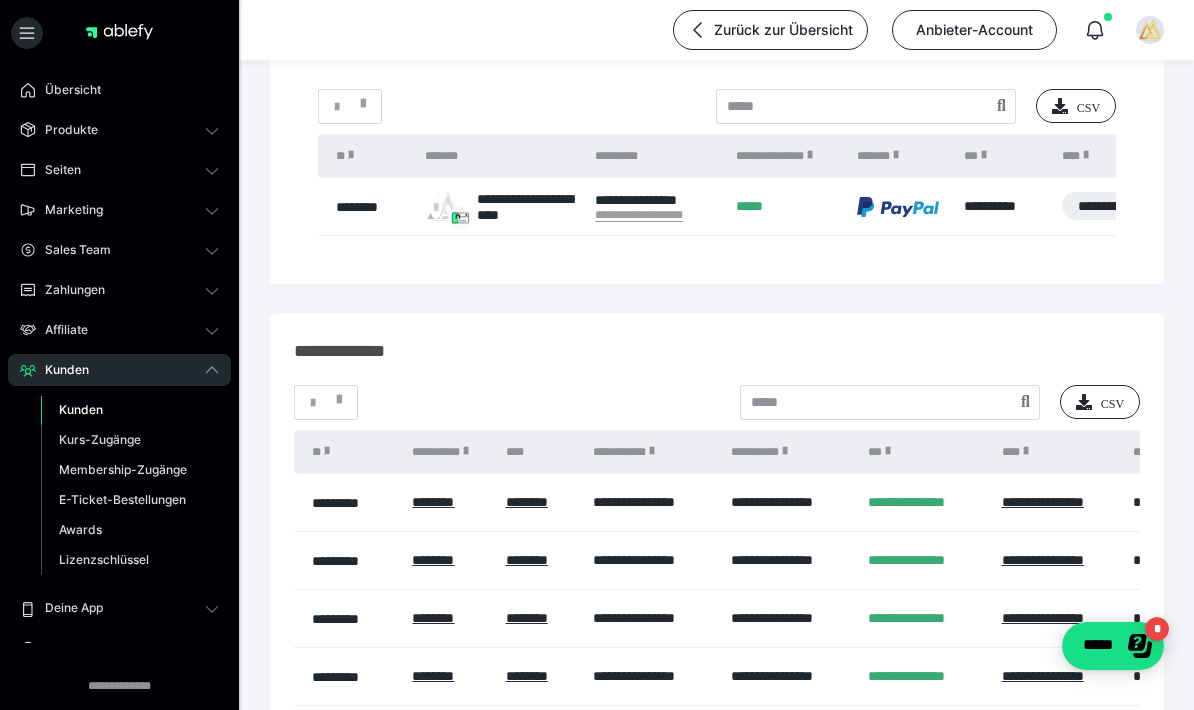 click on "Kunden" at bounding box center [81, 409] 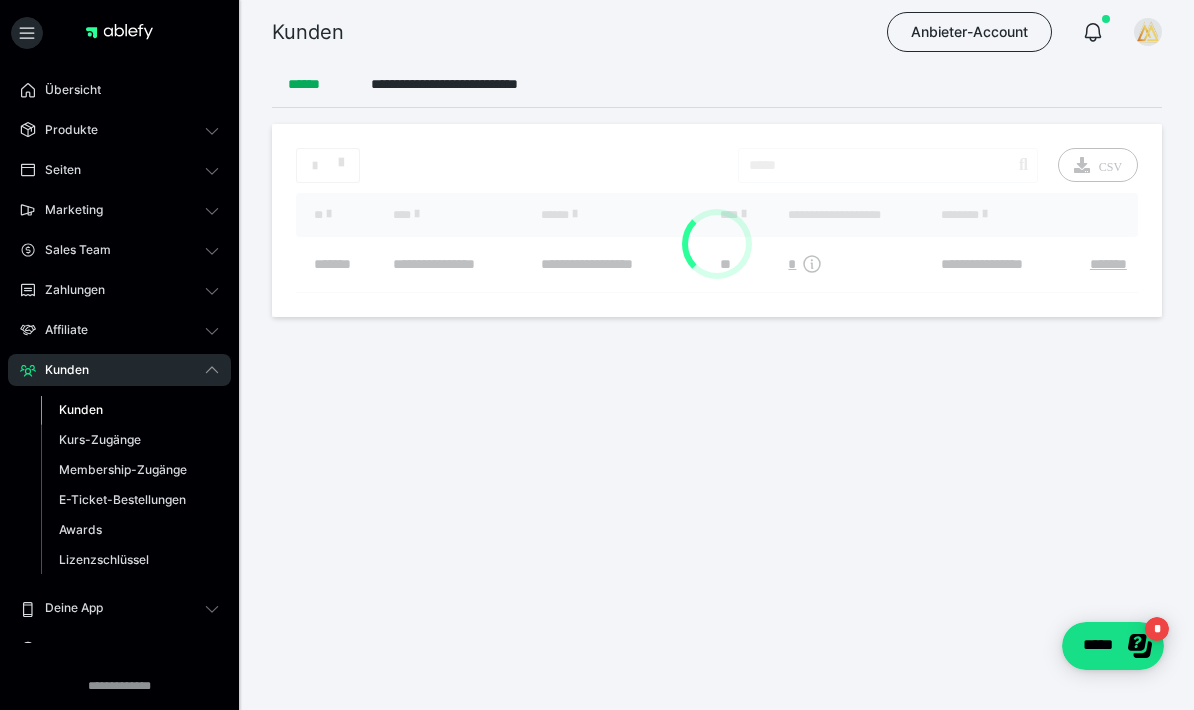 scroll, scrollTop: 0, scrollLeft: 0, axis: both 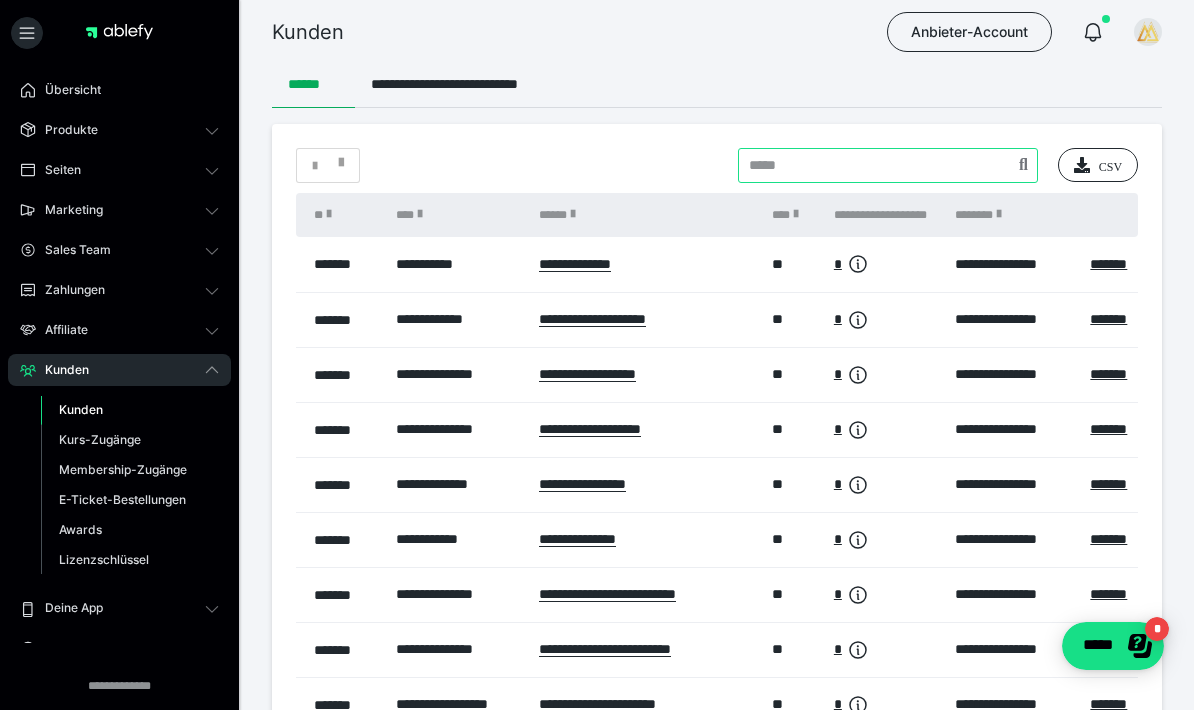 click at bounding box center (888, 165) 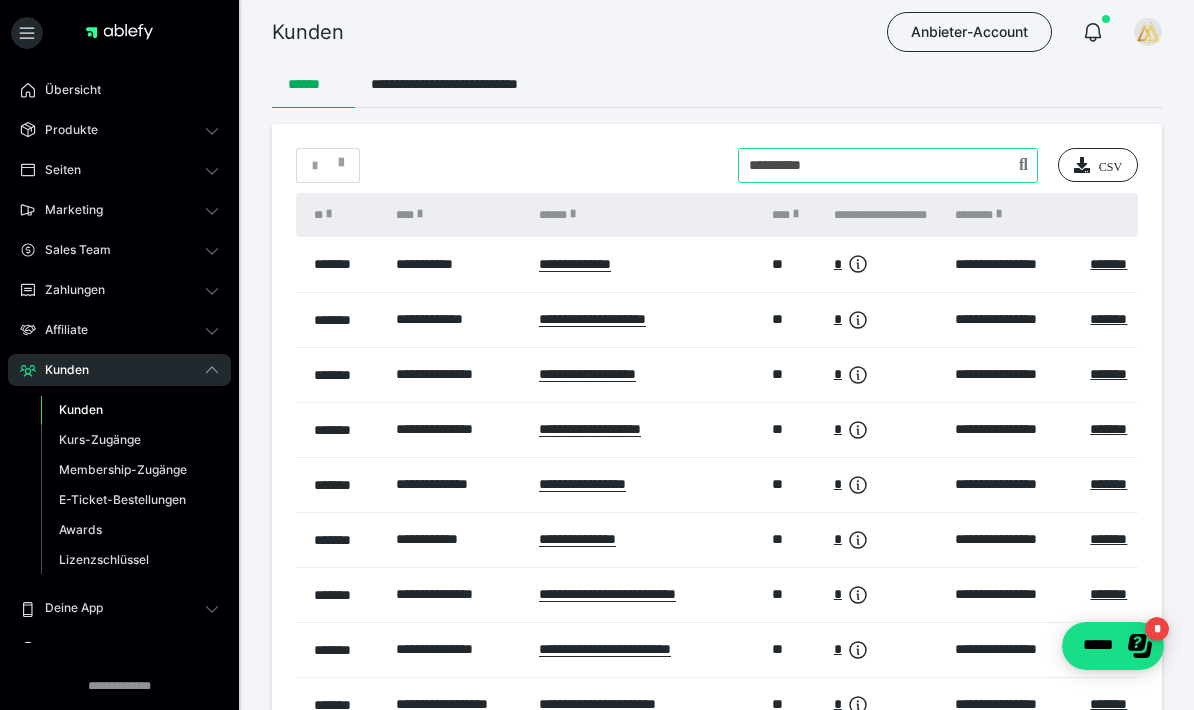 type on "**********" 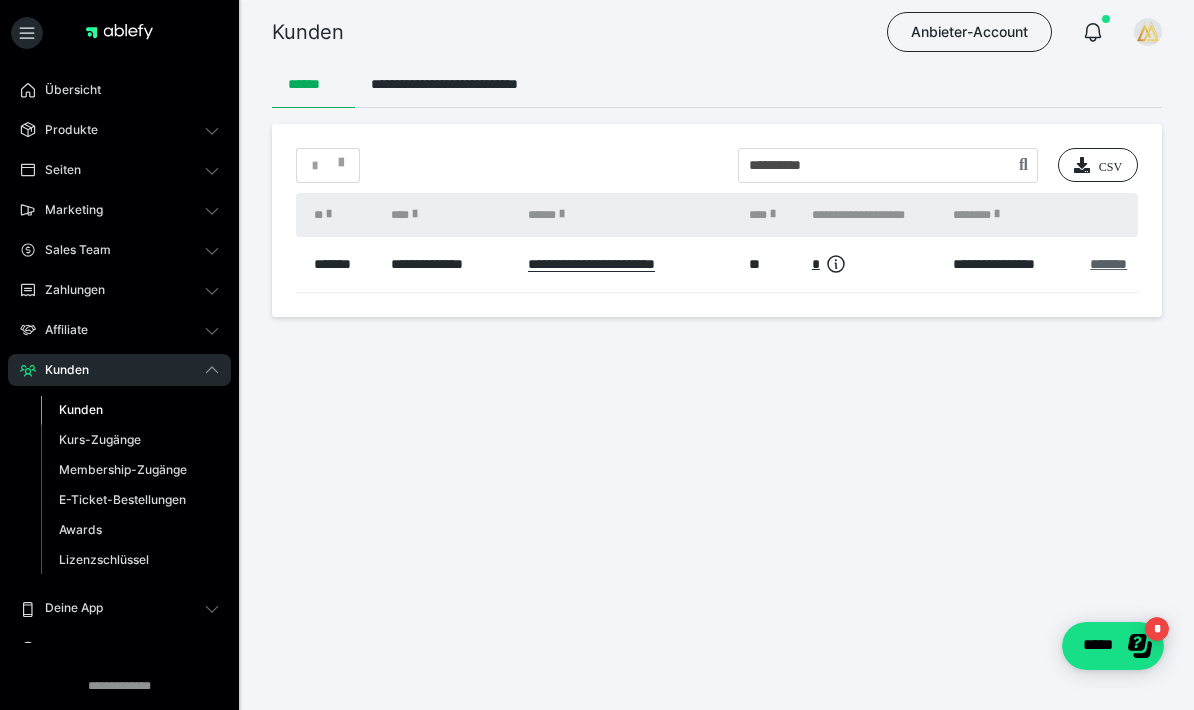 click on "*******" at bounding box center [1108, 264] 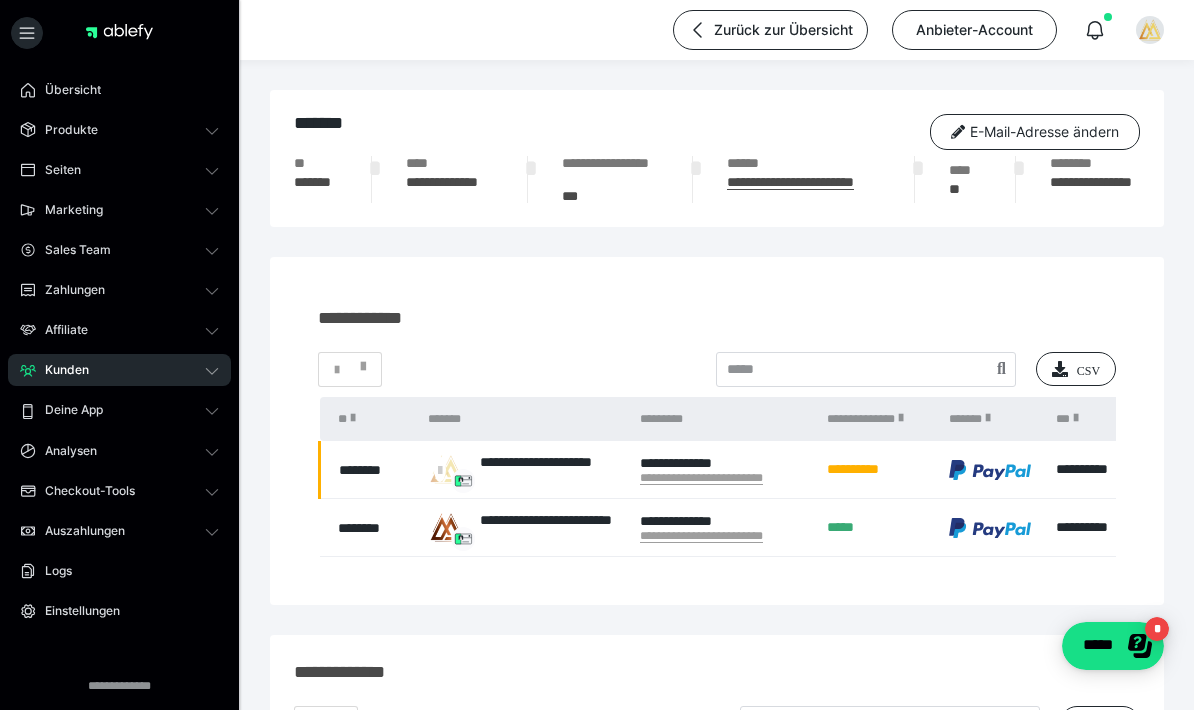 scroll, scrollTop: 0, scrollLeft: 0, axis: both 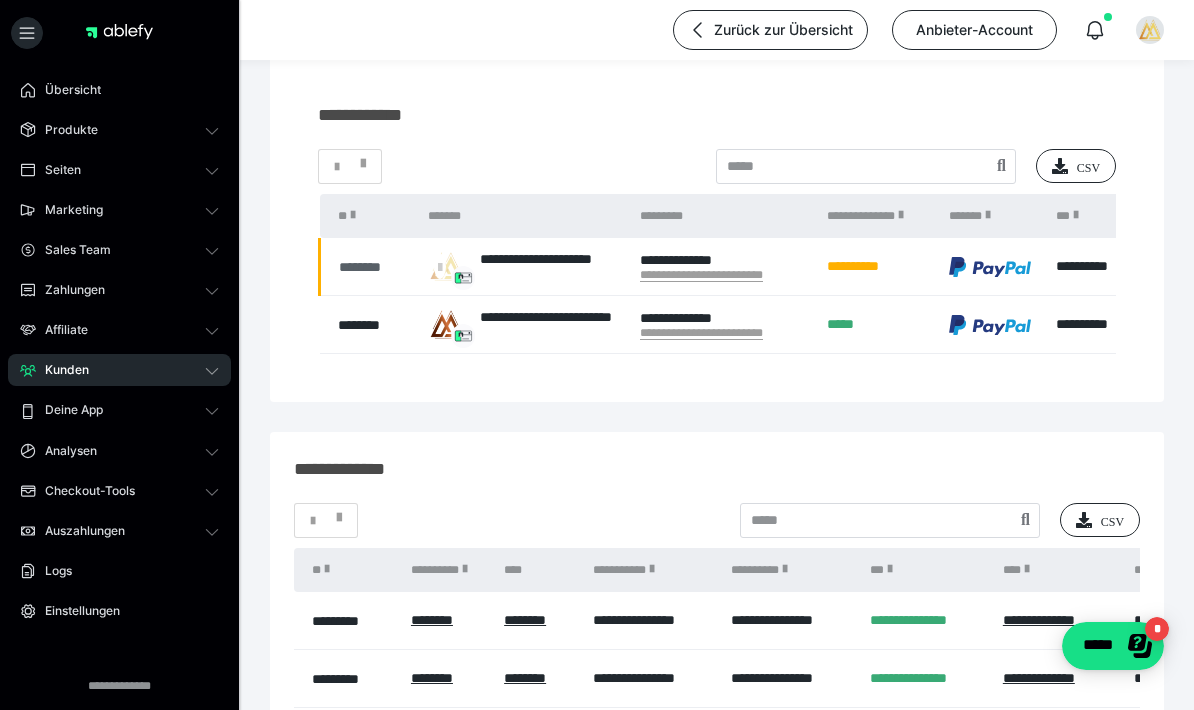 click on "********" at bounding box center [373, 267] 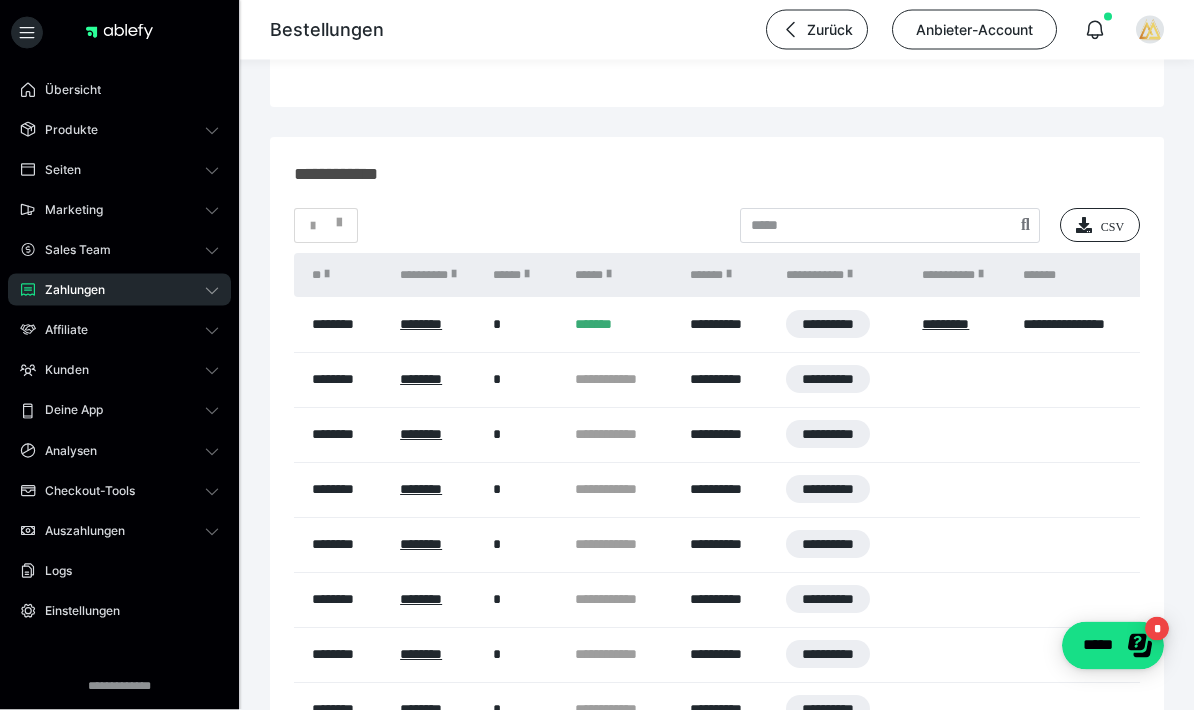 scroll, scrollTop: 1515, scrollLeft: 0, axis: vertical 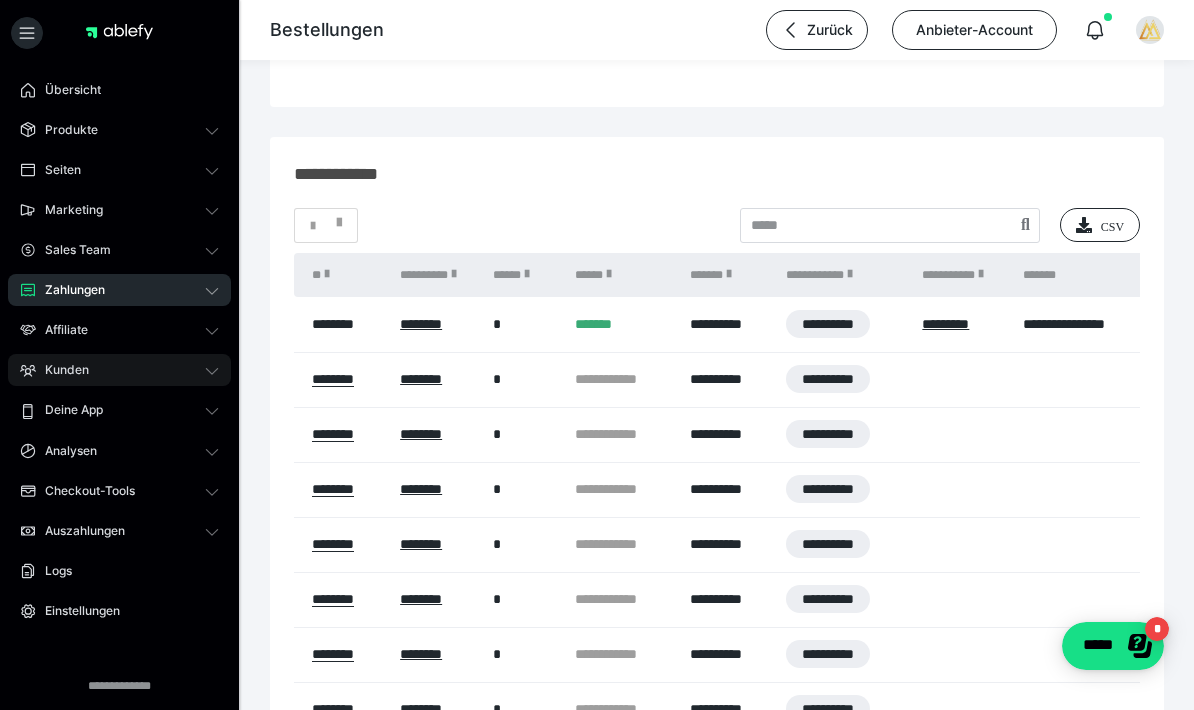 click on "Kunden" at bounding box center (60, 370) 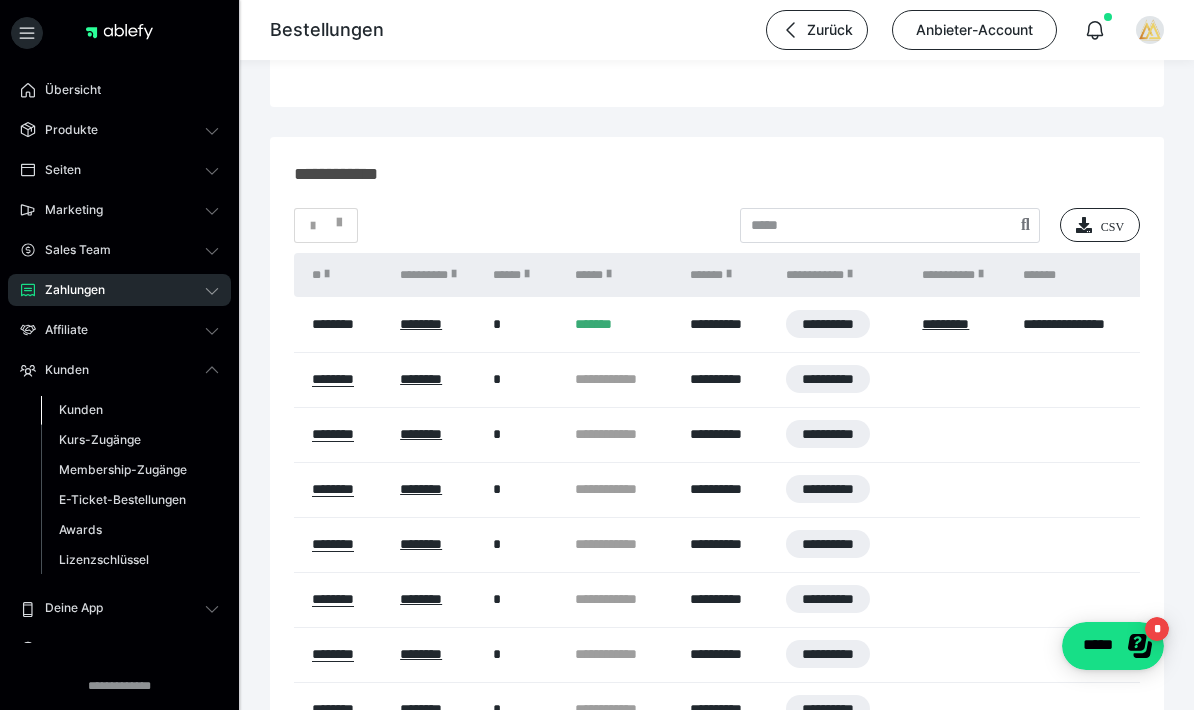 click on "Kunden" at bounding box center [81, 409] 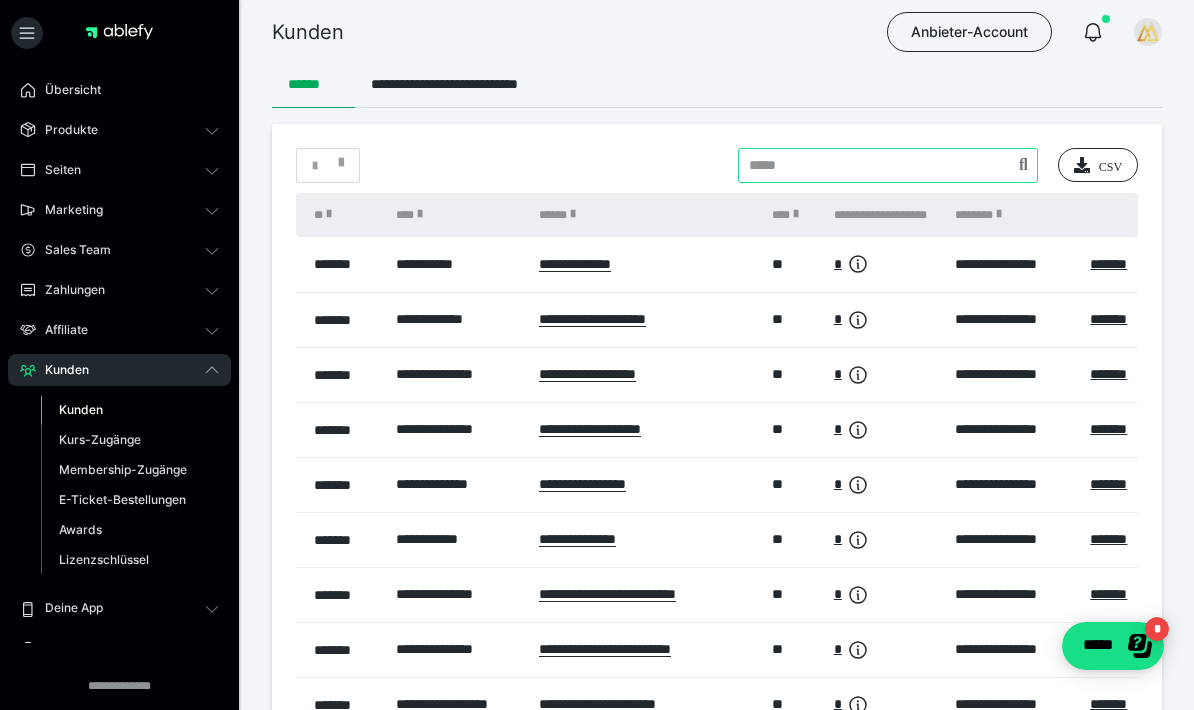 click at bounding box center (888, 165) 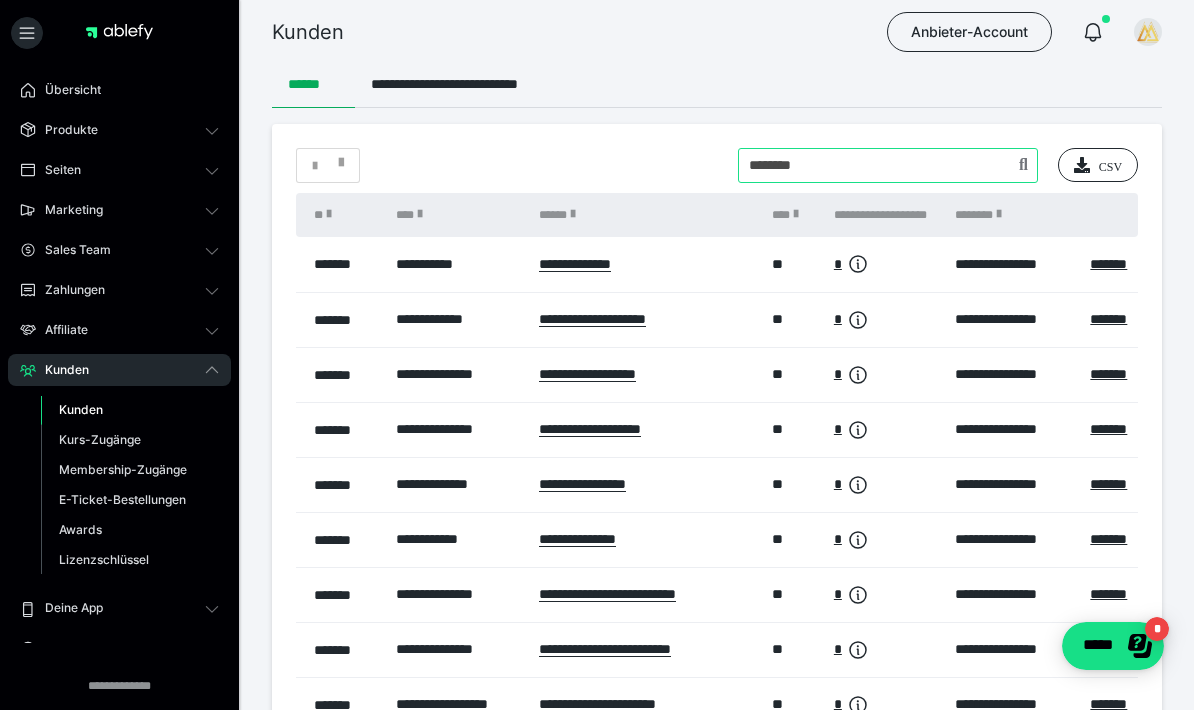 type on "********" 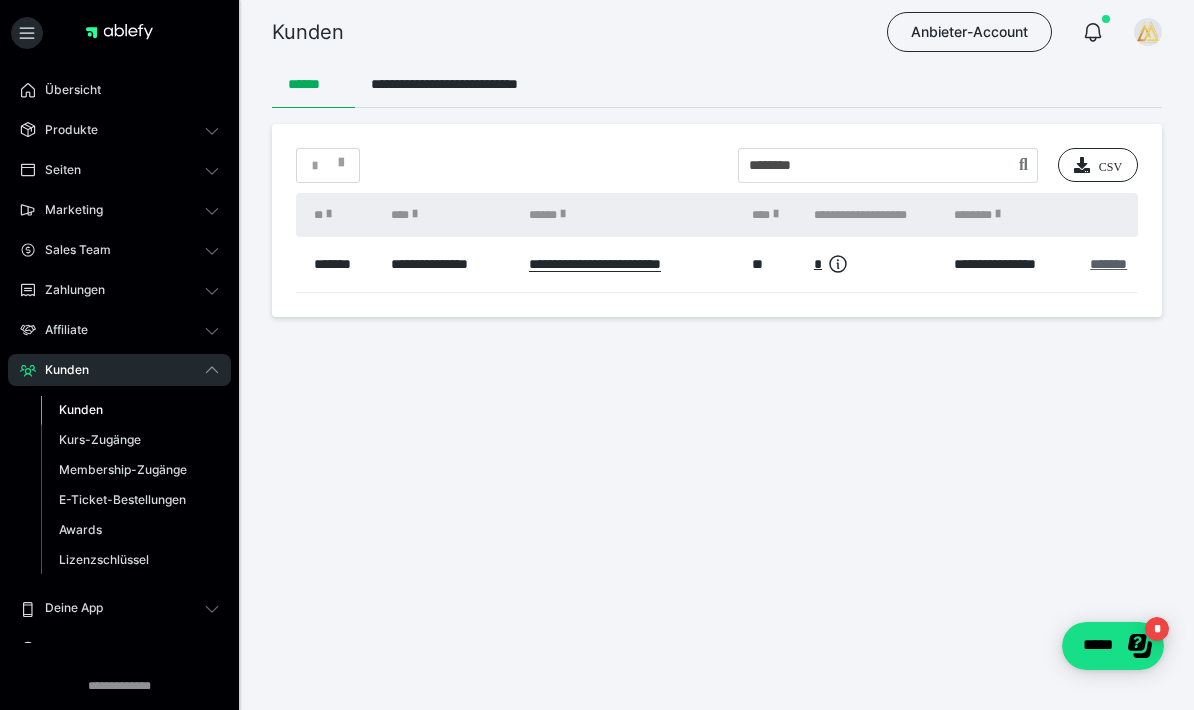 click on "*******" at bounding box center (1108, 264) 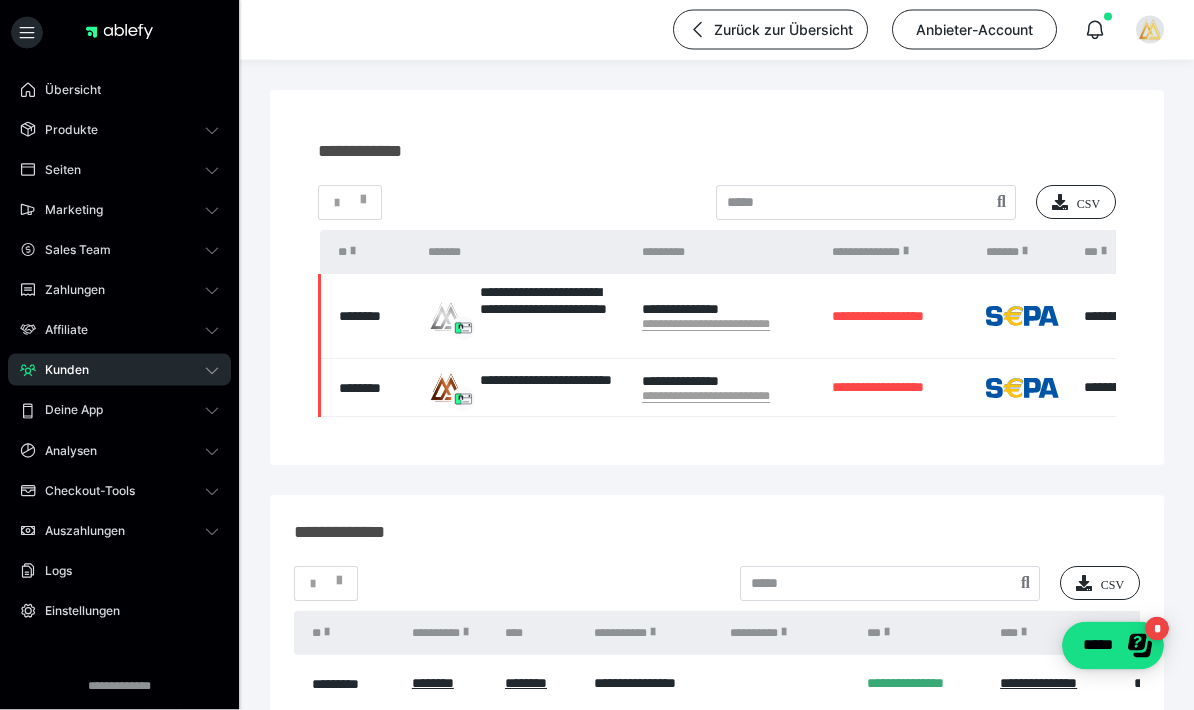 scroll, scrollTop: 167, scrollLeft: 0, axis: vertical 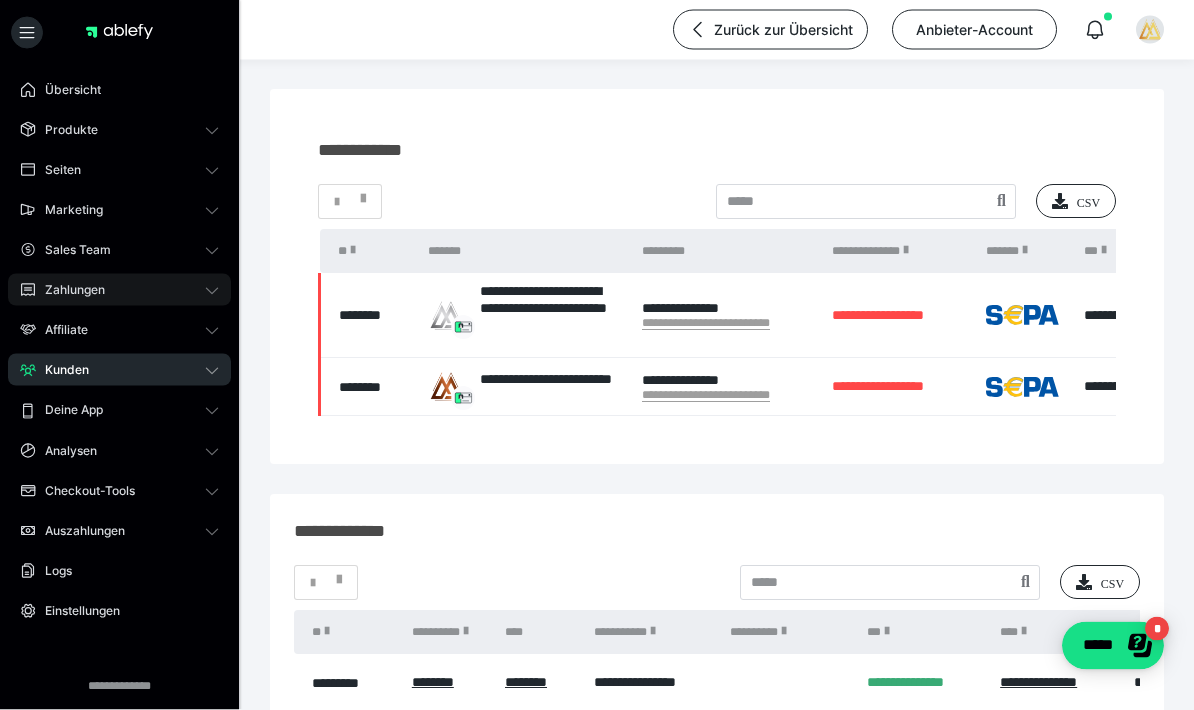 click on "Zahlungen" at bounding box center (68, 290) 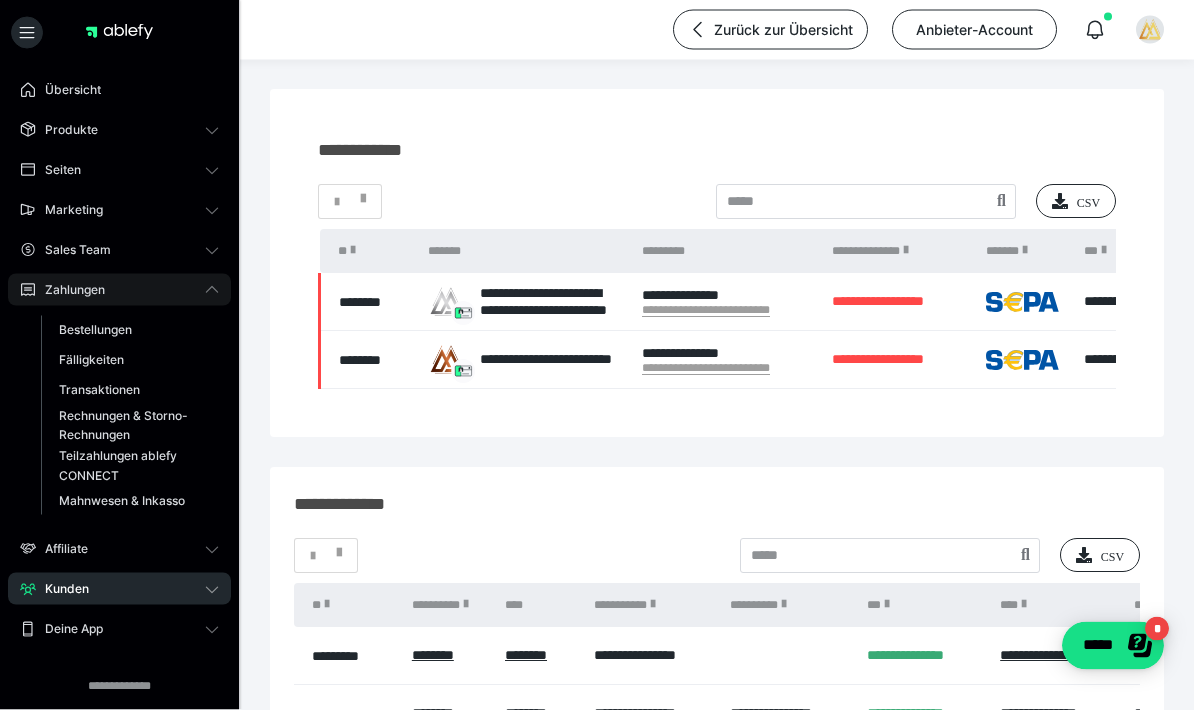 scroll, scrollTop: 168, scrollLeft: 0, axis: vertical 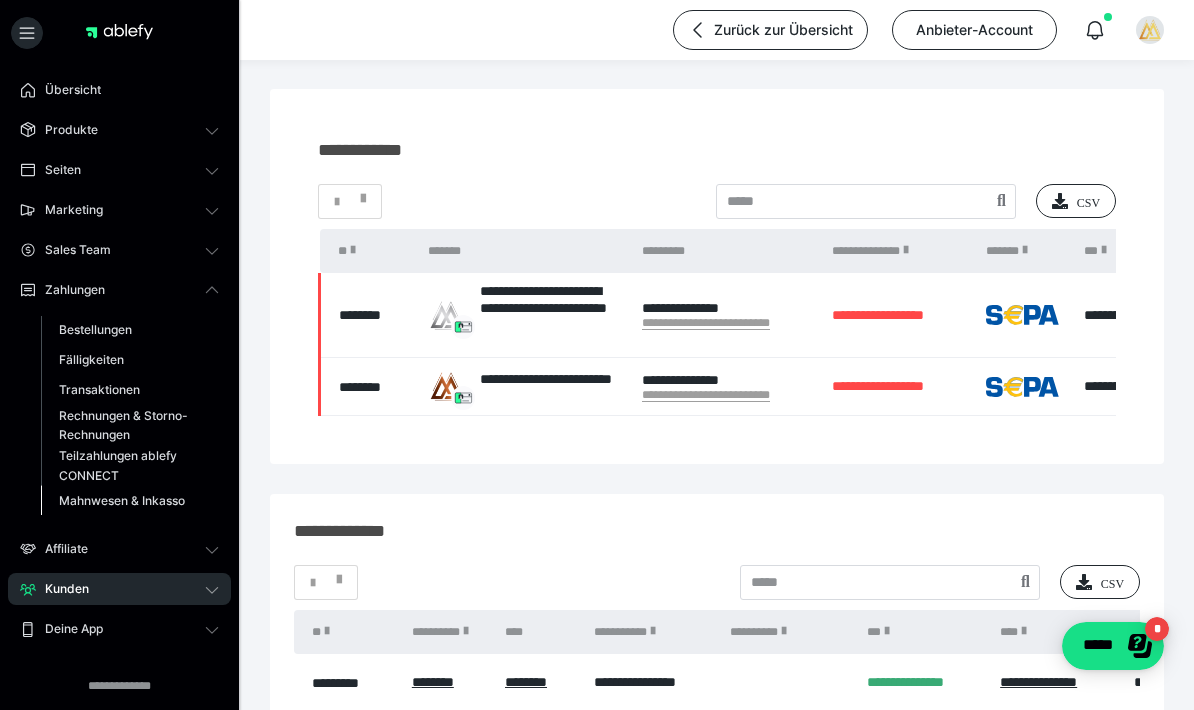 click on "Mahnwesen & Inkasso" at bounding box center [122, 500] 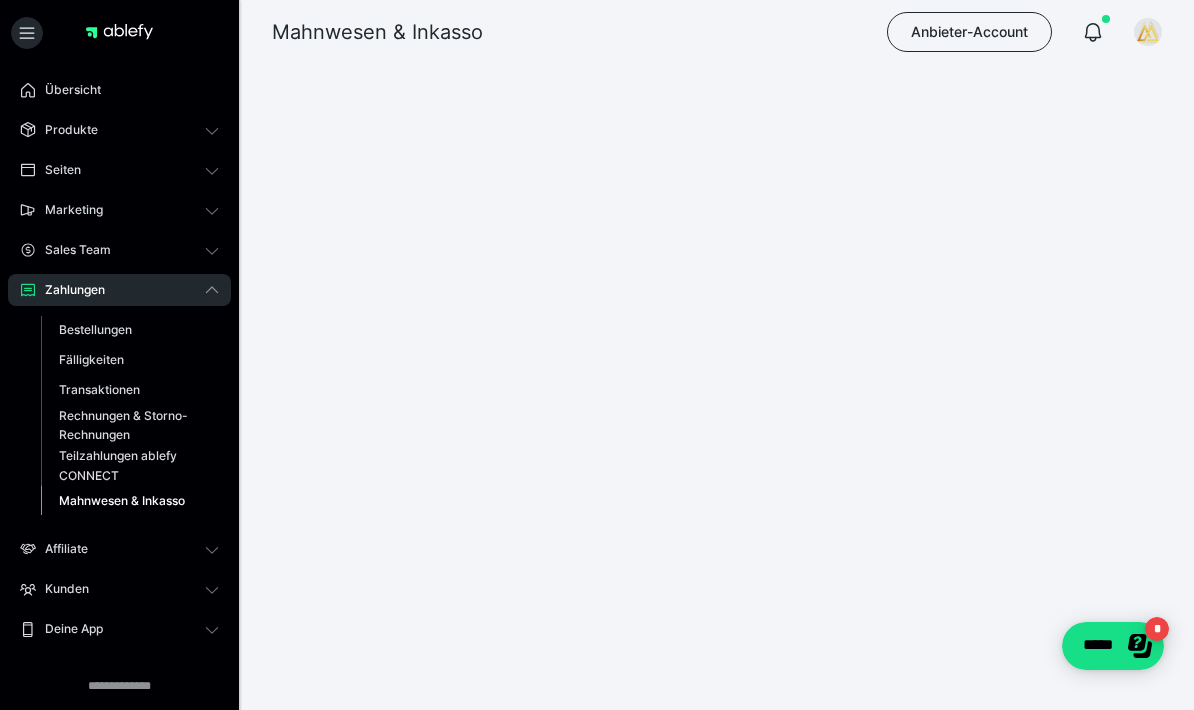 scroll, scrollTop: 0, scrollLeft: 0, axis: both 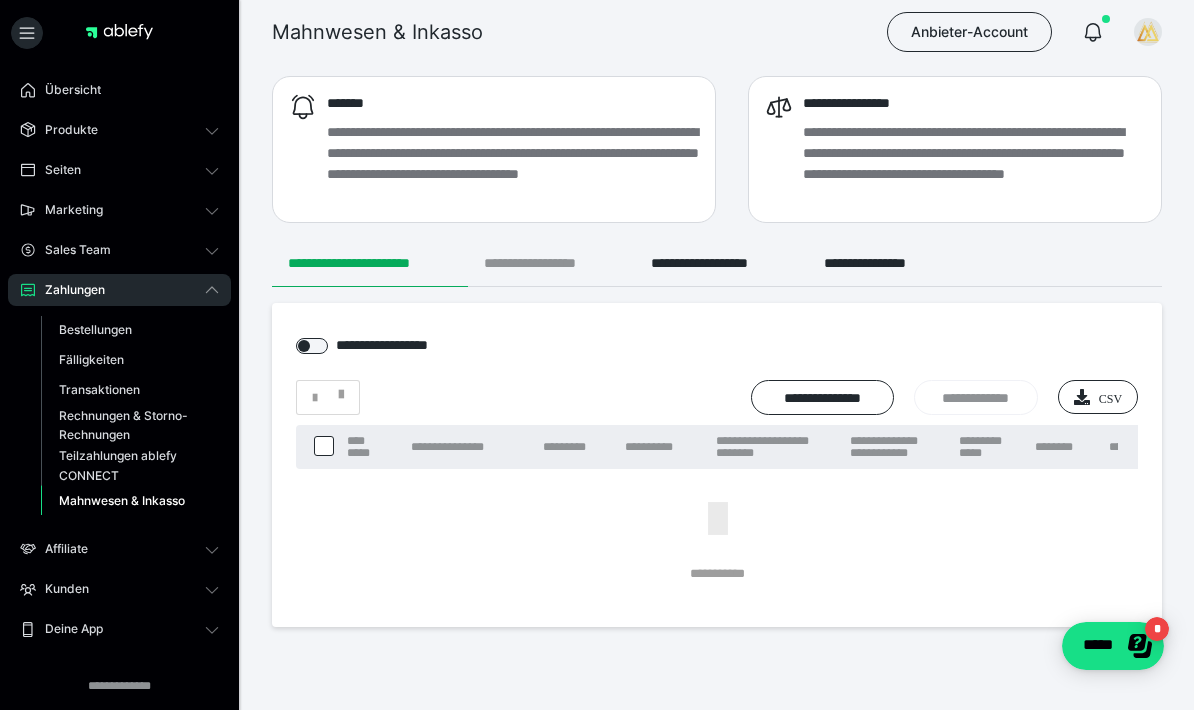 click on "**********" at bounding box center (551, 263) 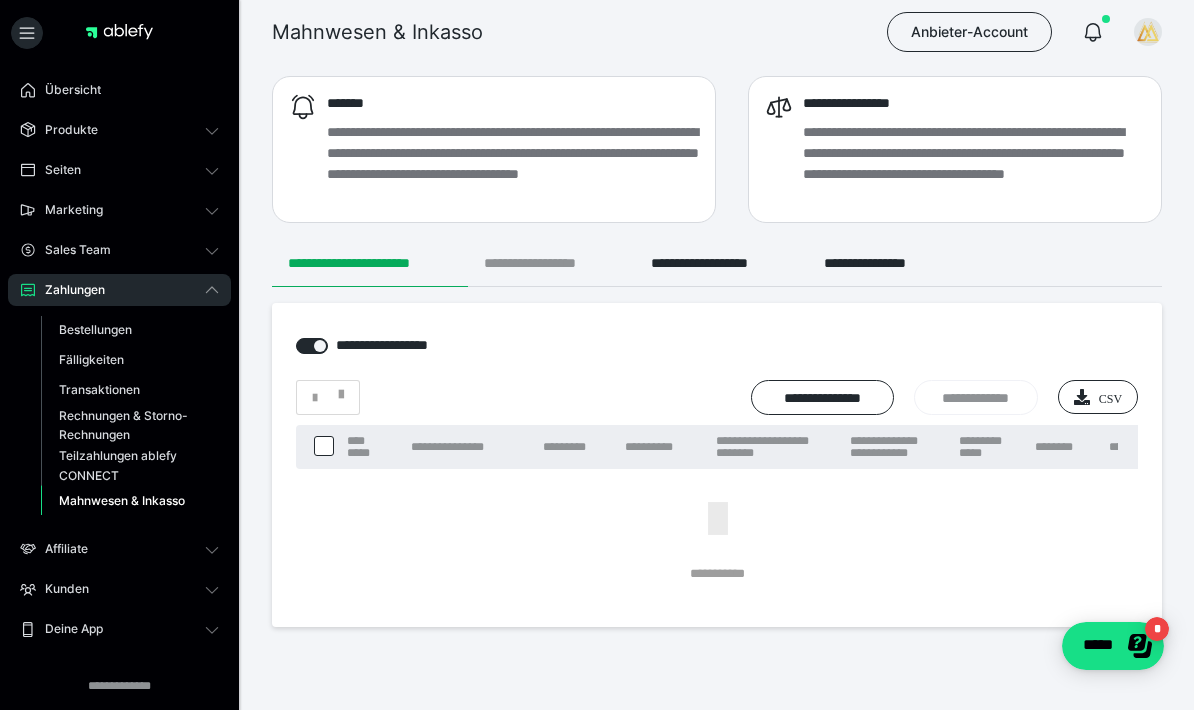 checkbox on "****" 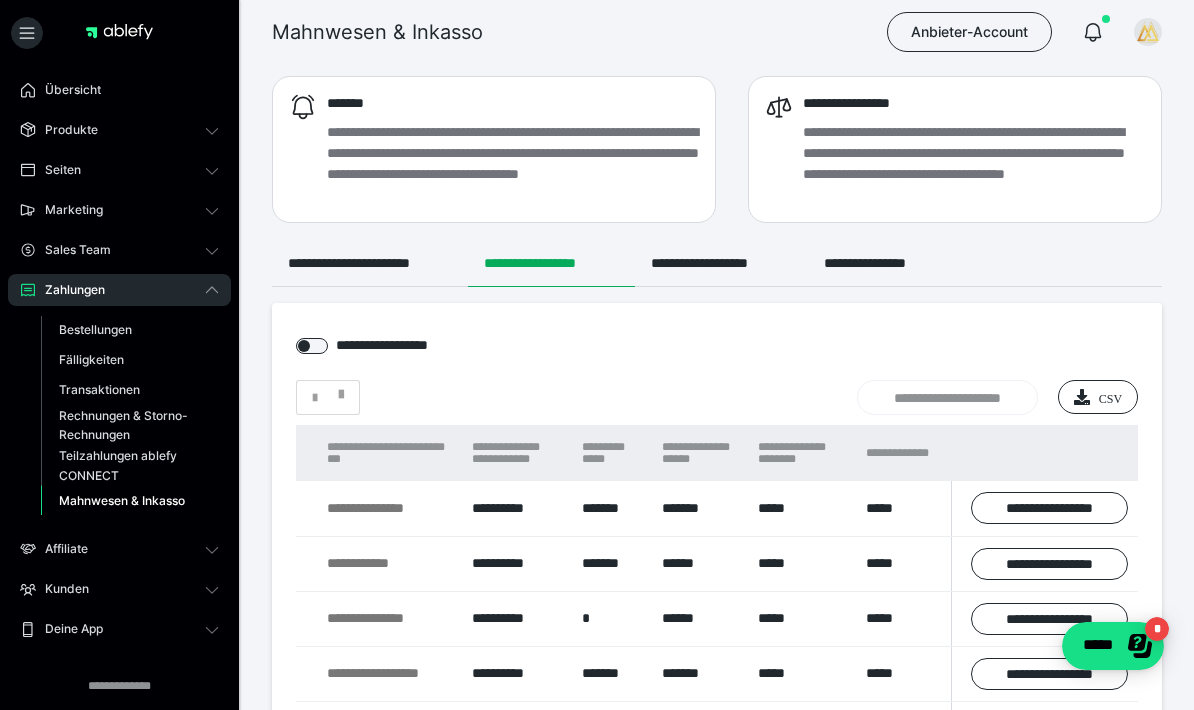 scroll, scrollTop: 0, scrollLeft: 867, axis: horizontal 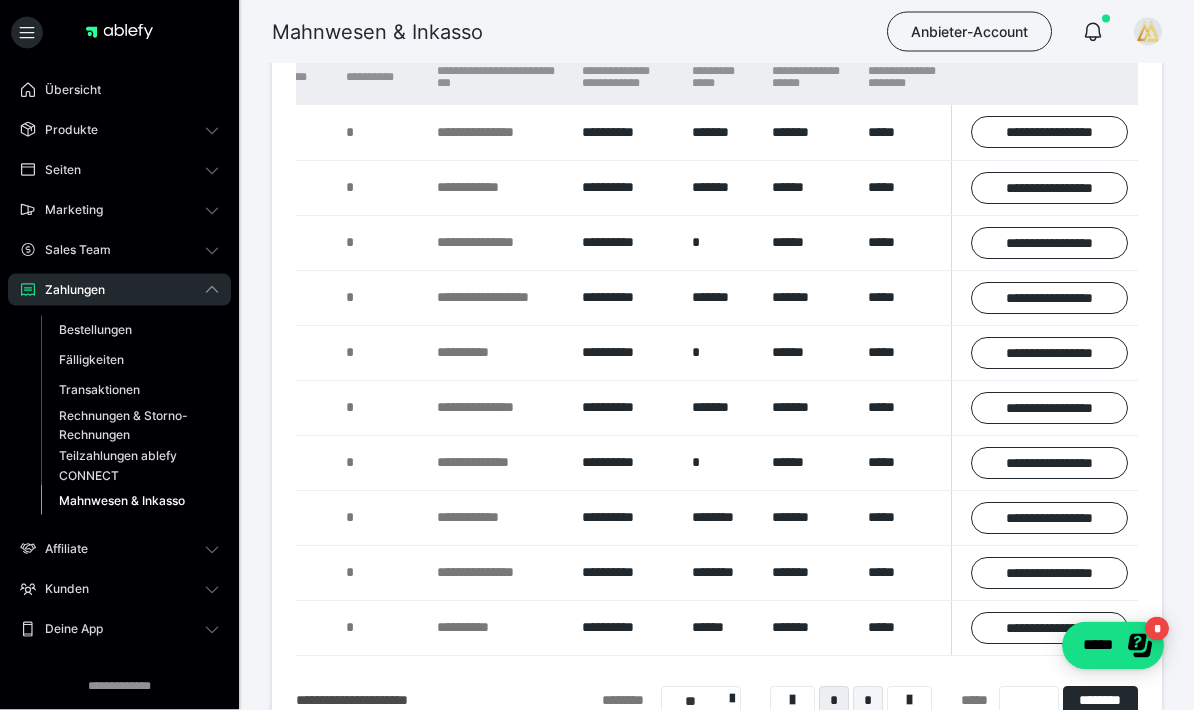 click on "*" at bounding box center (868, 702) 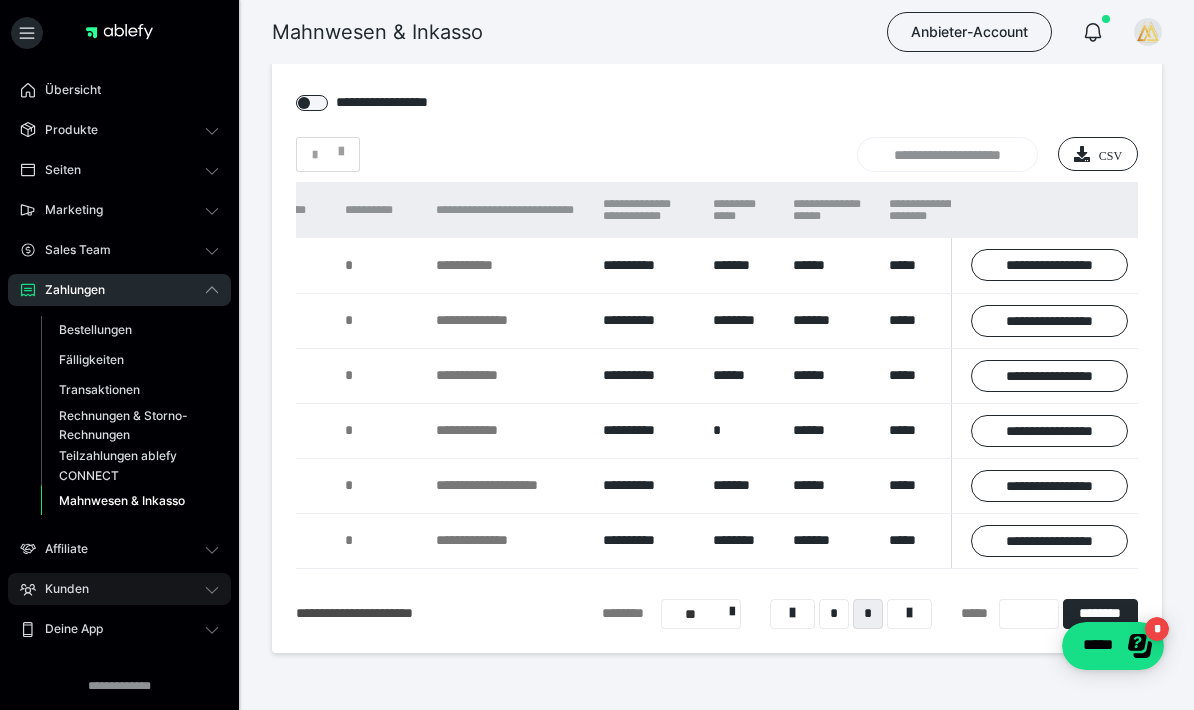 click on "Kunden" at bounding box center (119, 589) 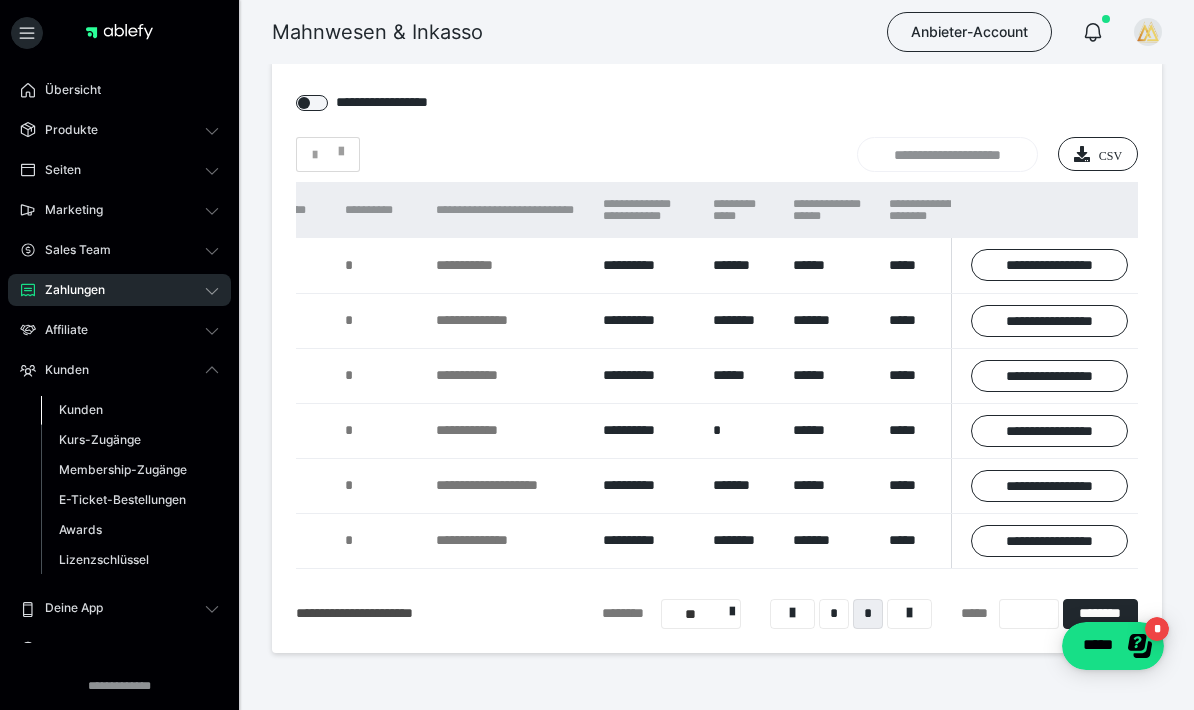 click on "Kunden" at bounding box center [81, 409] 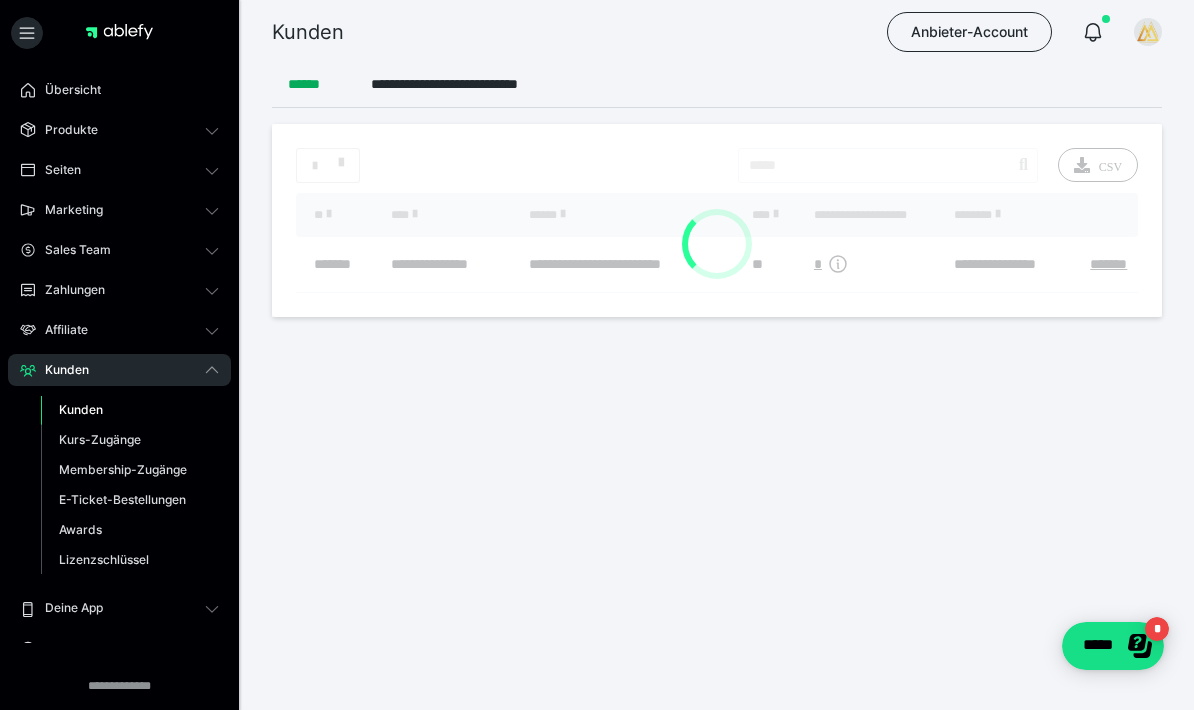 scroll, scrollTop: 0, scrollLeft: 0, axis: both 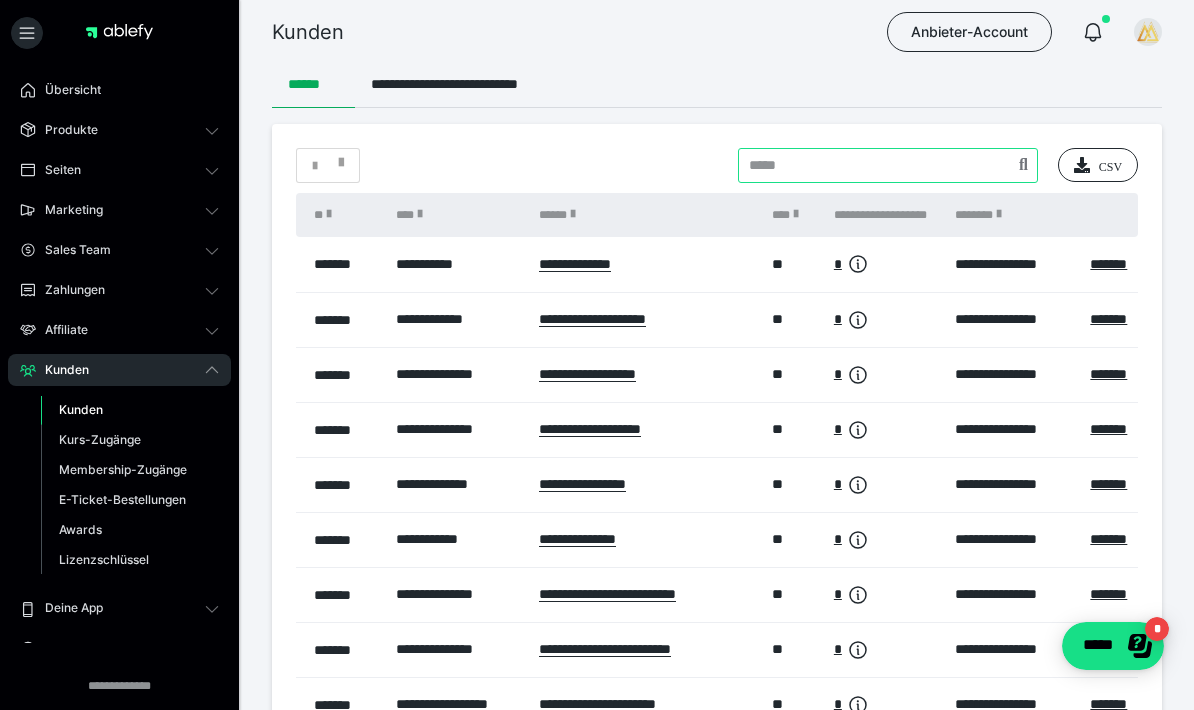 click at bounding box center (888, 165) 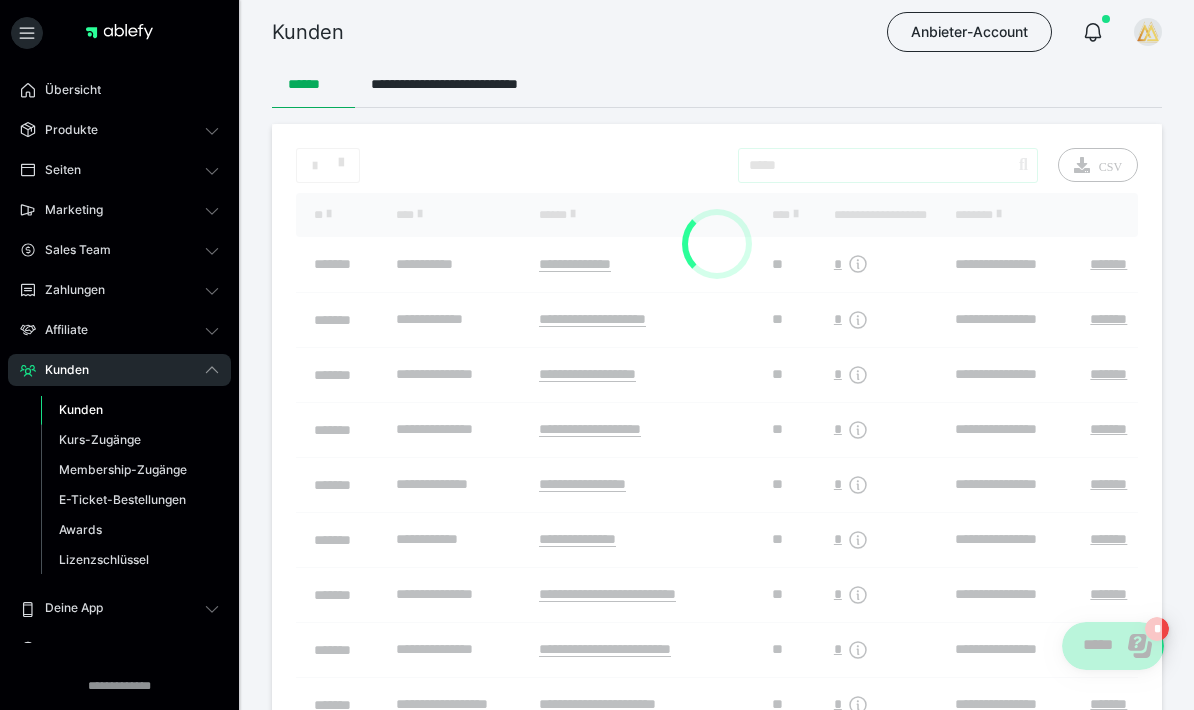 type on "*****" 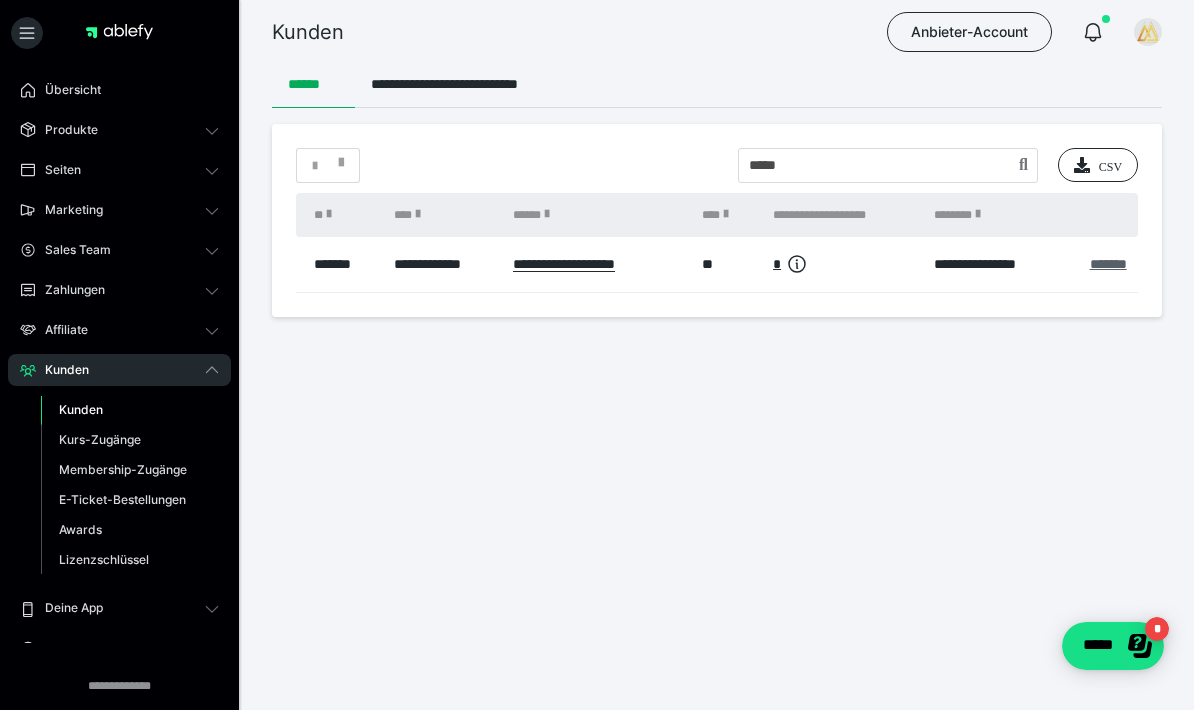 click on "*******" at bounding box center [1108, 264] 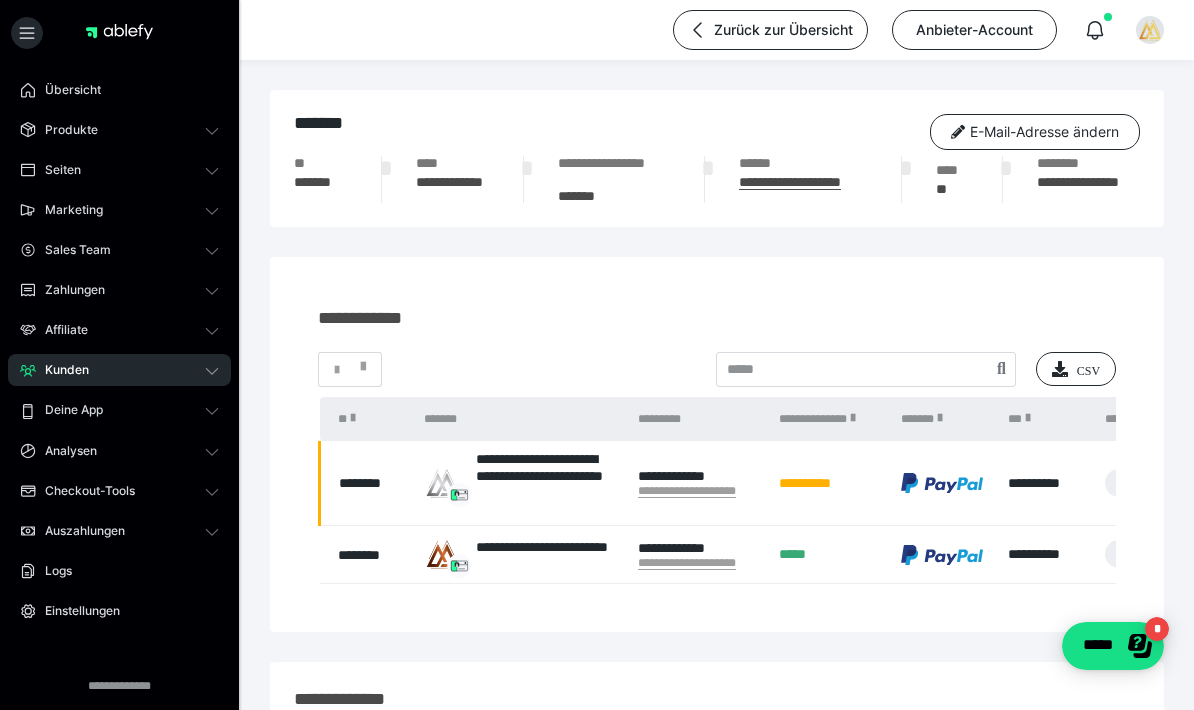click on "Kunden" at bounding box center (60, 370) 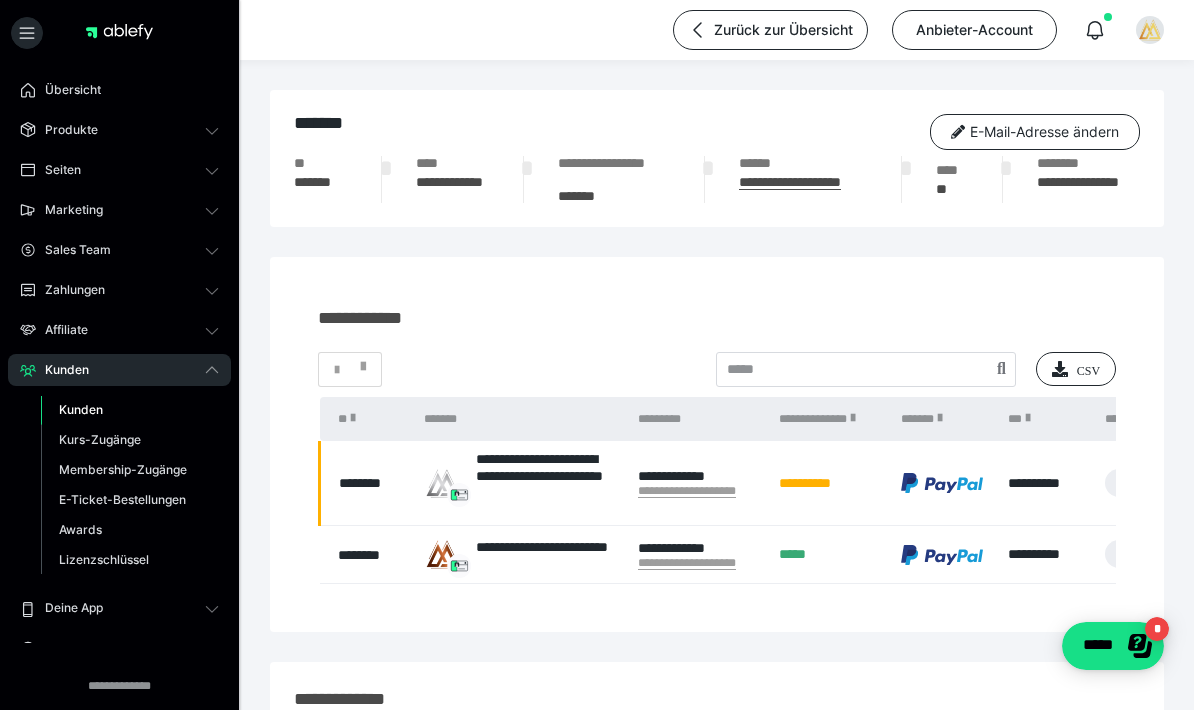 click on "Kunden" at bounding box center (81, 409) 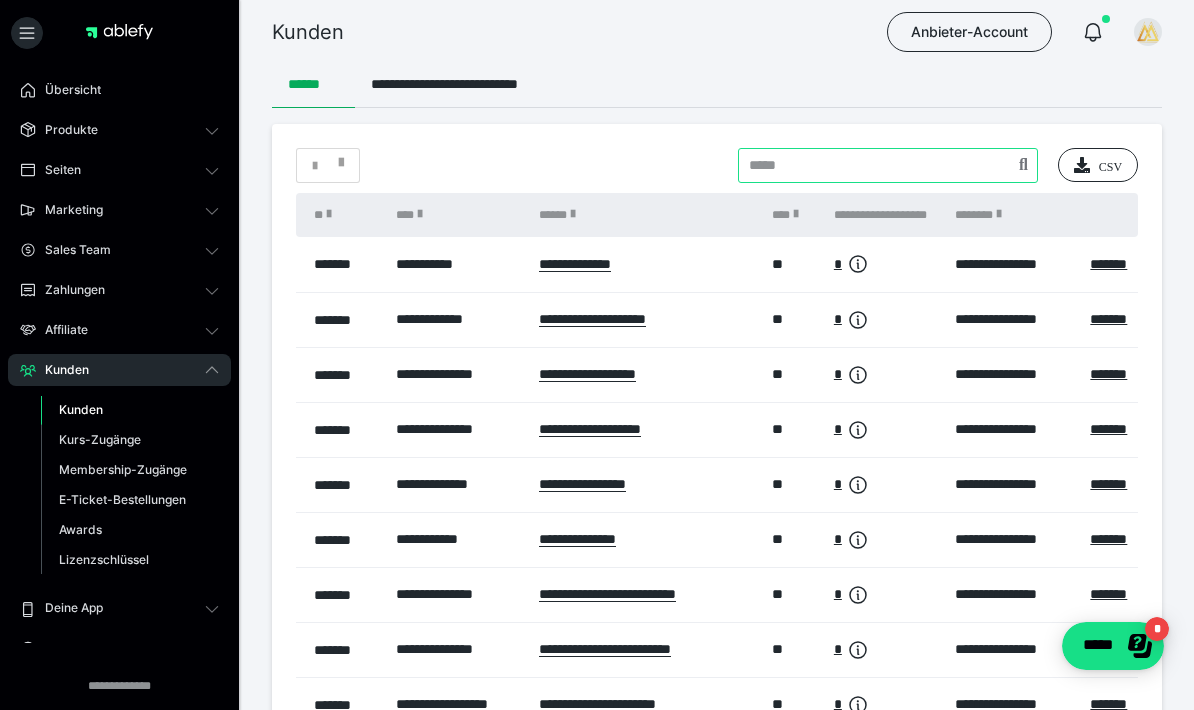 click at bounding box center [888, 165] 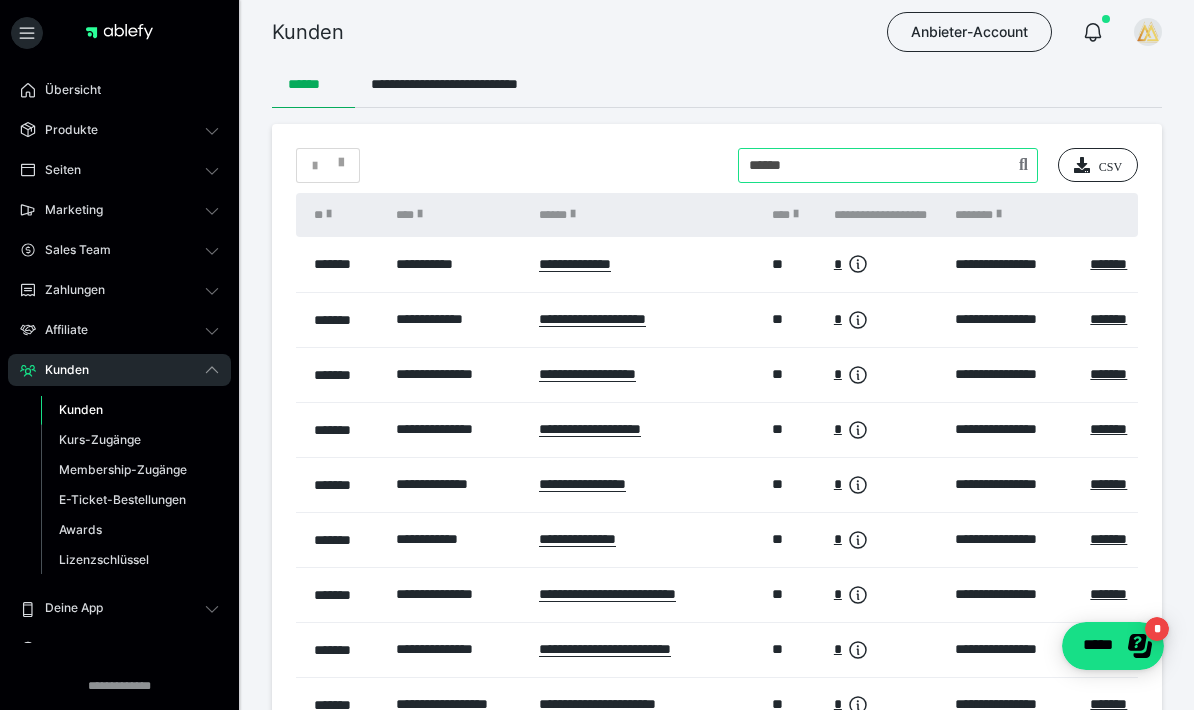 type on "******" 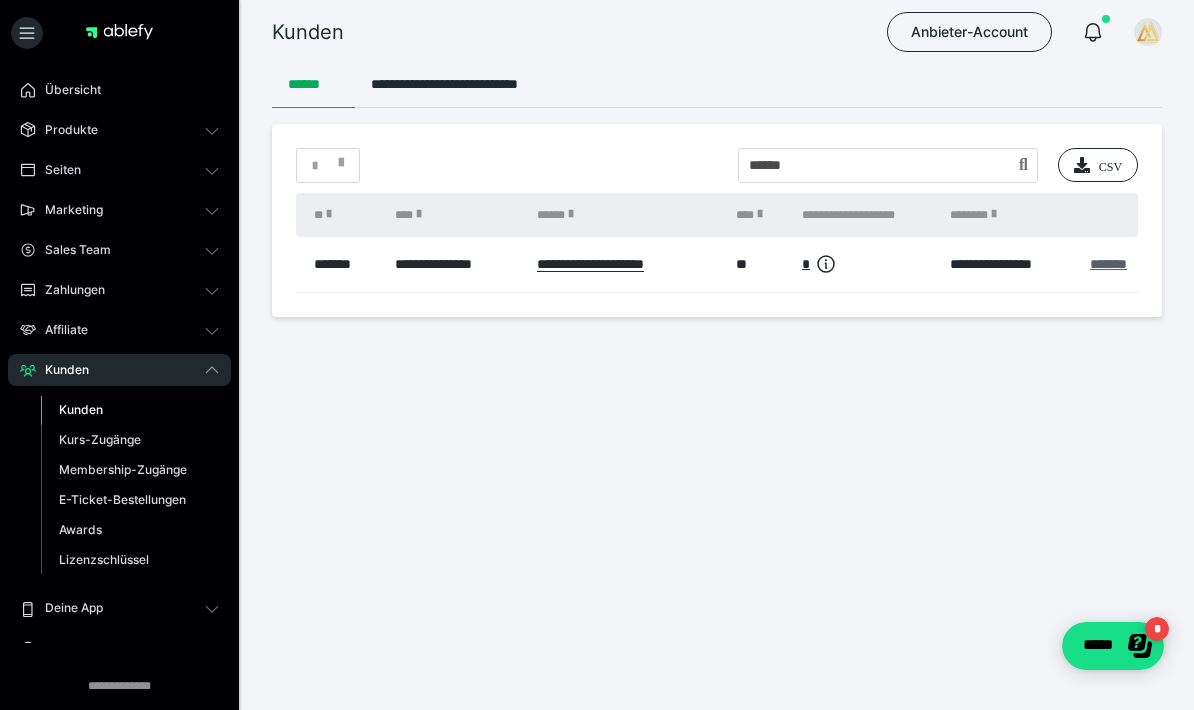 click on "*******" at bounding box center (1108, 264) 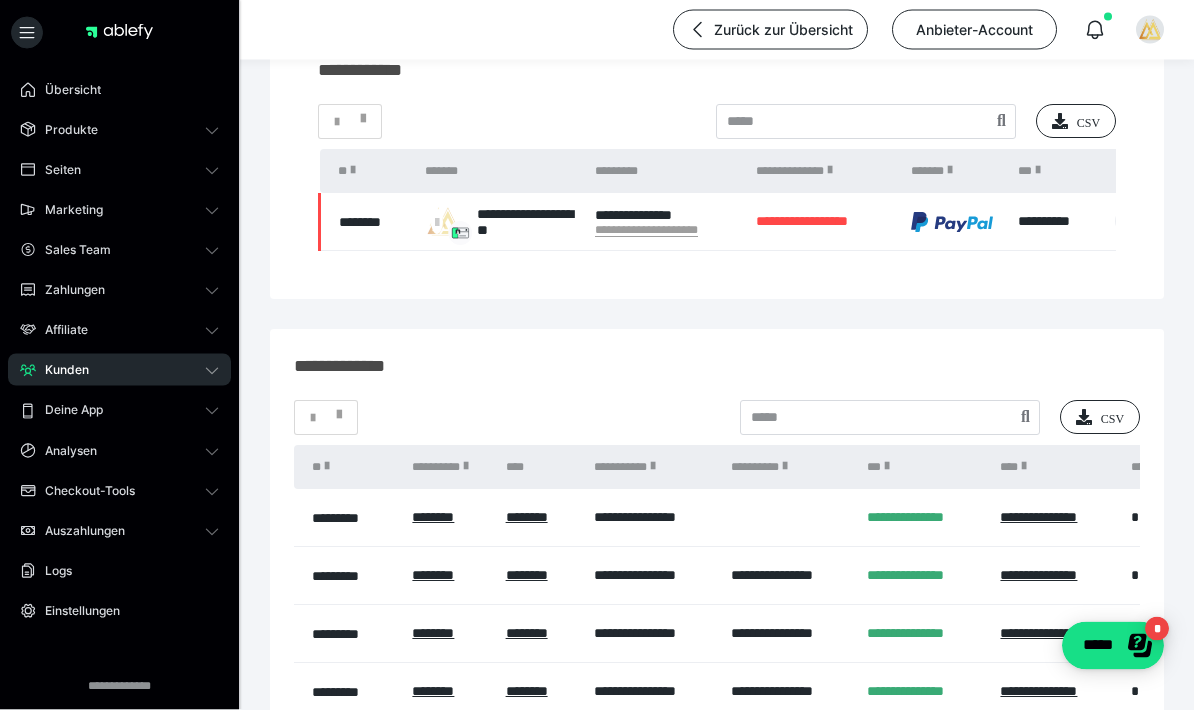 scroll, scrollTop: 248, scrollLeft: 0, axis: vertical 